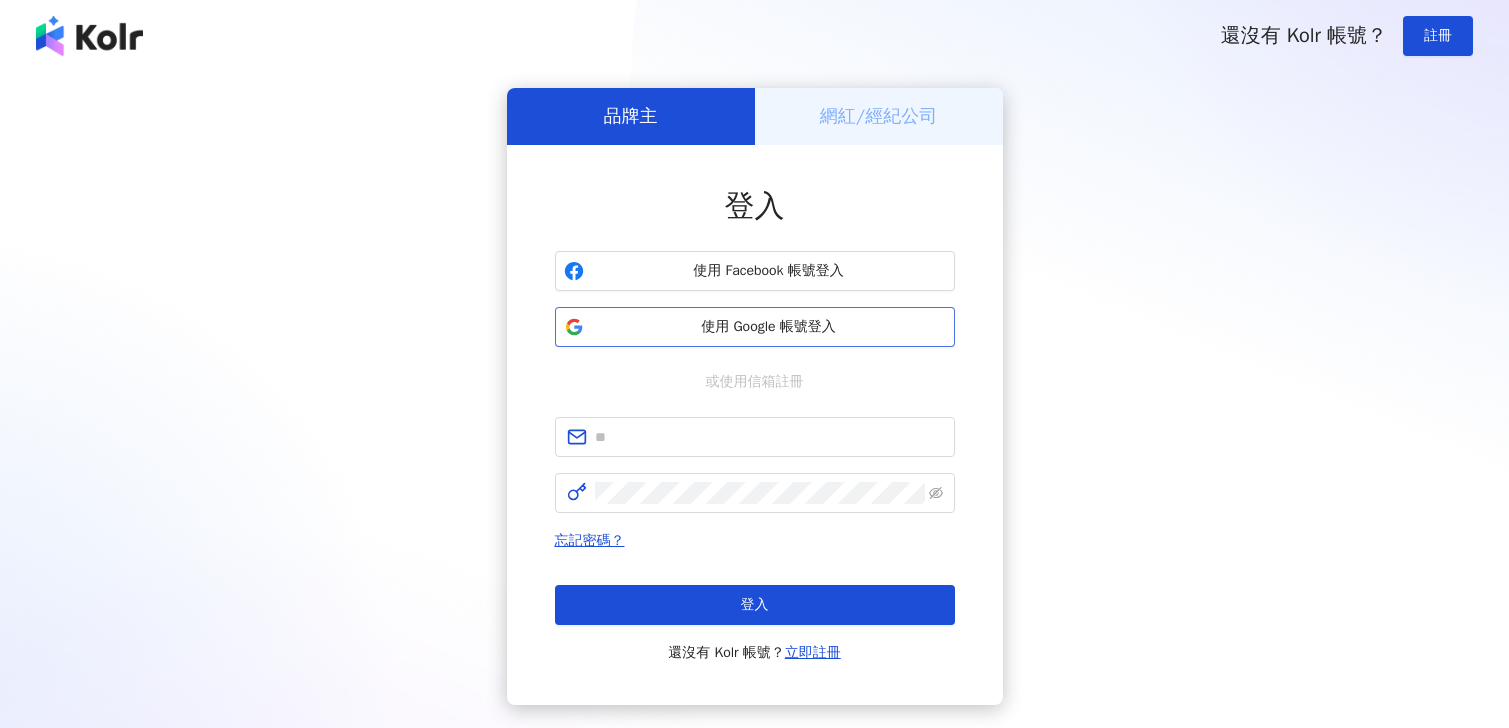 scroll, scrollTop: 0, scrollLeft: 0, axis: both 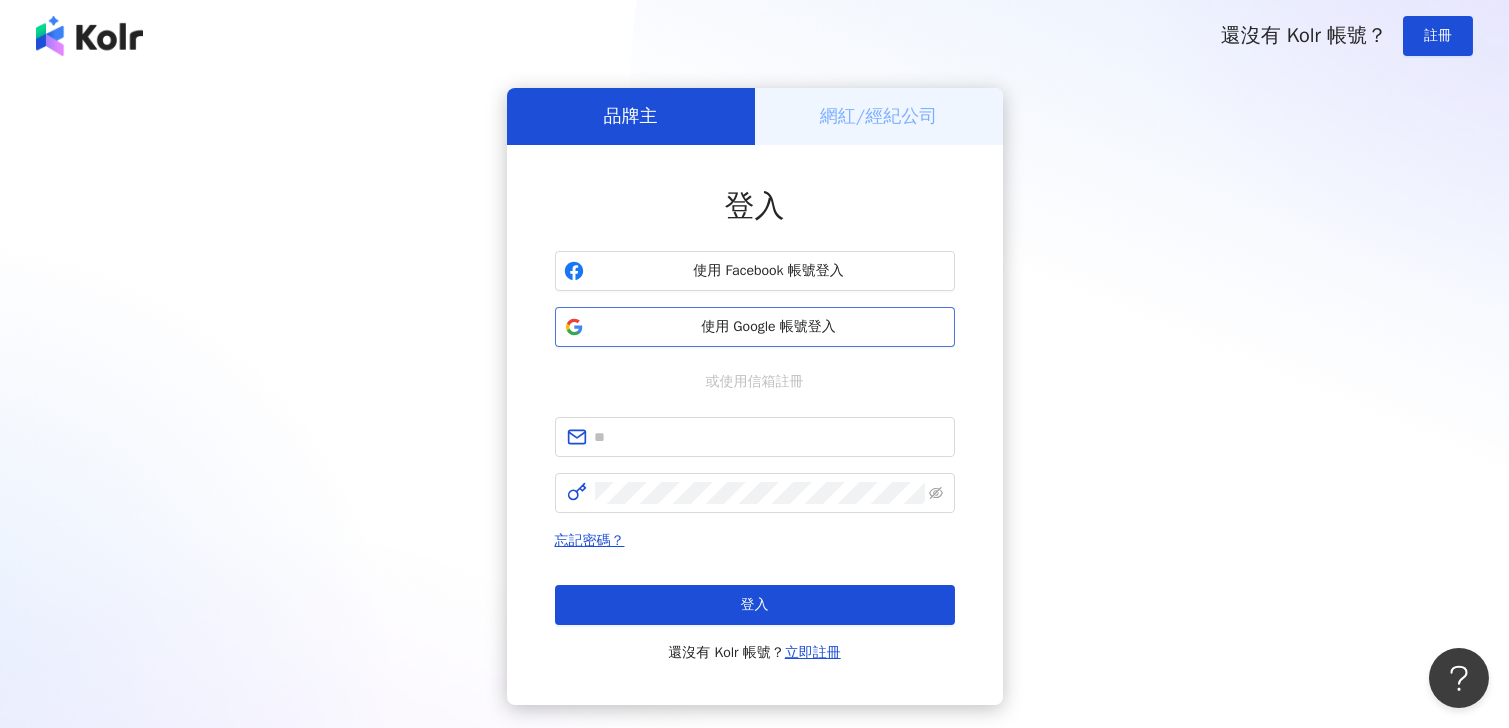 click on "使用 Google 帳號登入" at bounding box center (769, 327) 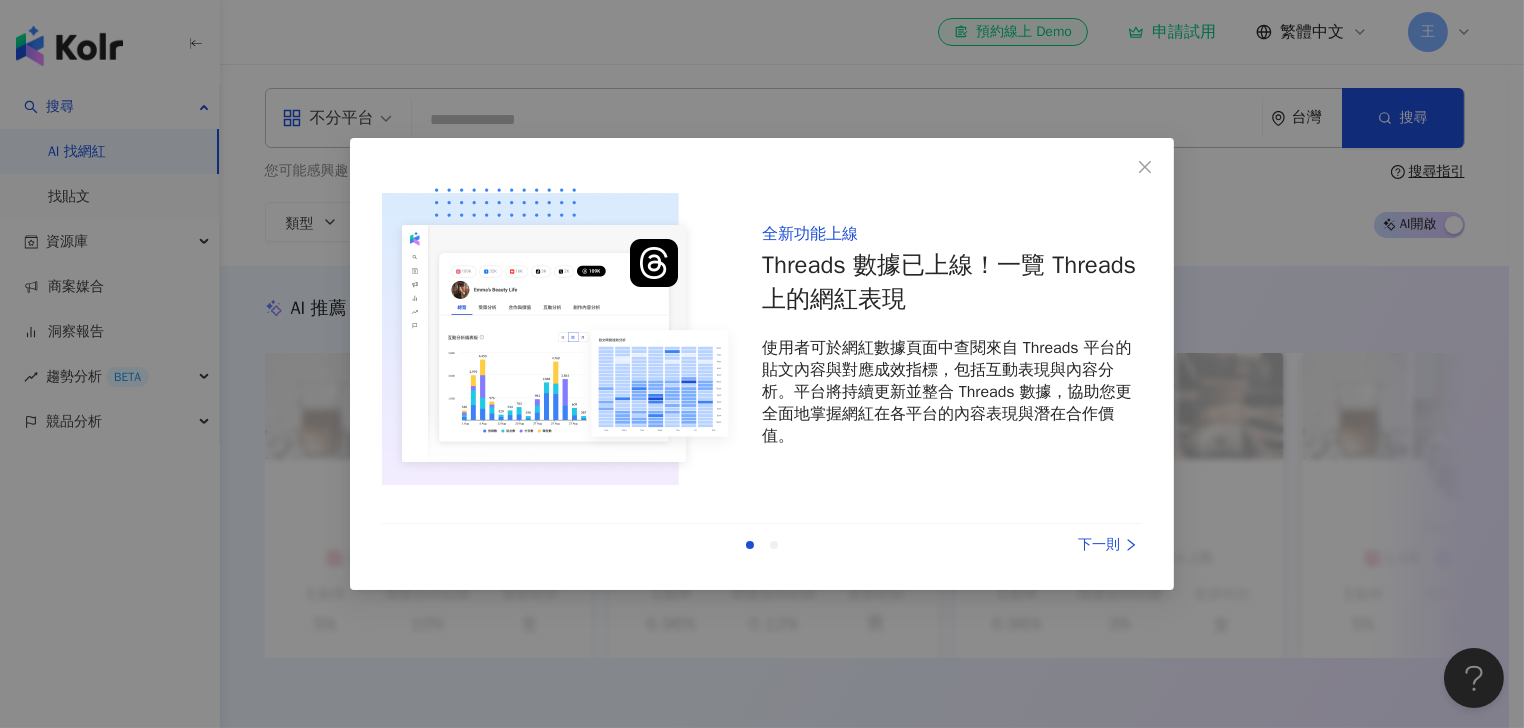 click on "全新功能上線 Threads 數據已上線！一覽 Threads 上的網紅表現 使用者可於網紅數據頁面中查閱來自 Threads 平台的貼文內容與對應成效指標，包括互動表現與內容分析。平台將持續更新並整合 Threads 數據，協助您更全面地掌握網紅在各平台的內容表現與潛在合作價值。" at bounding box center [952, 335] 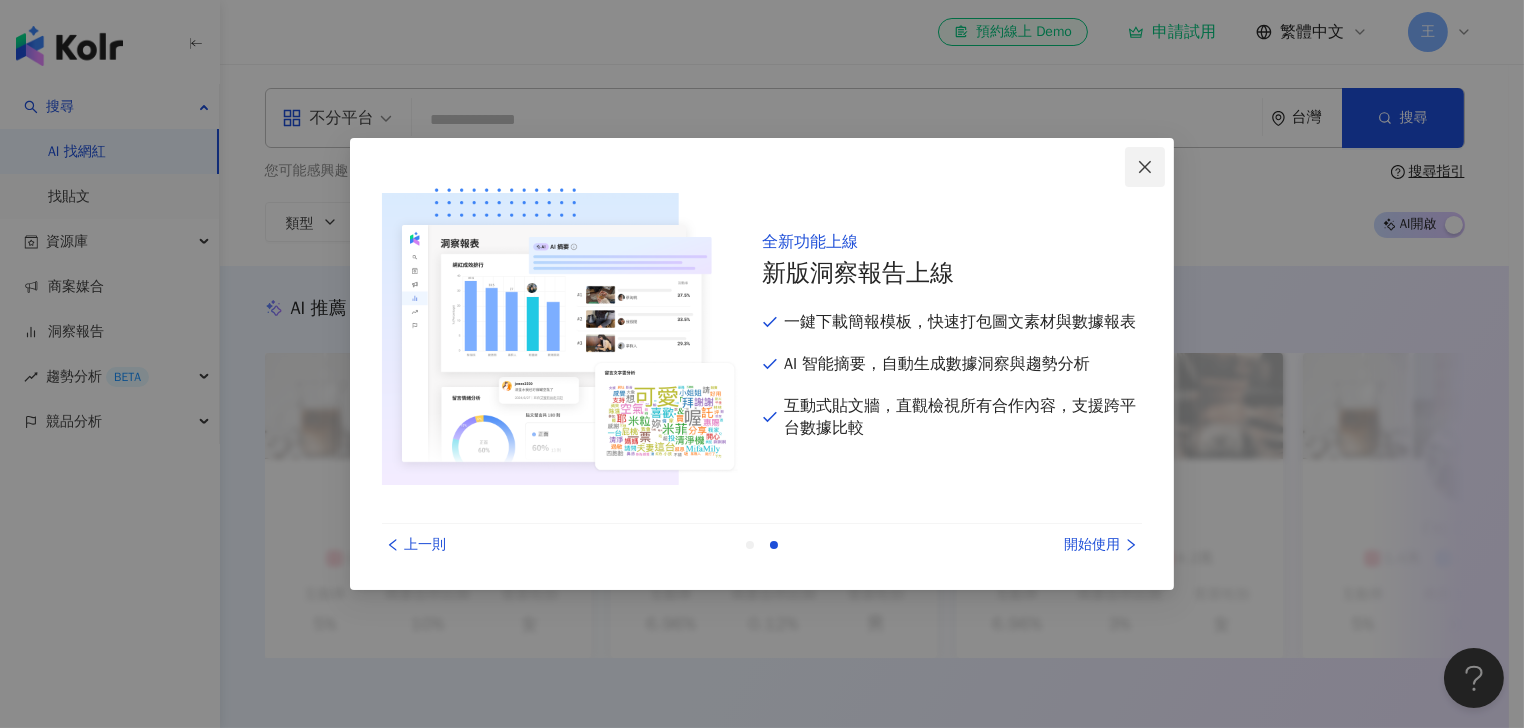 click at bounding box center [1145, 167] 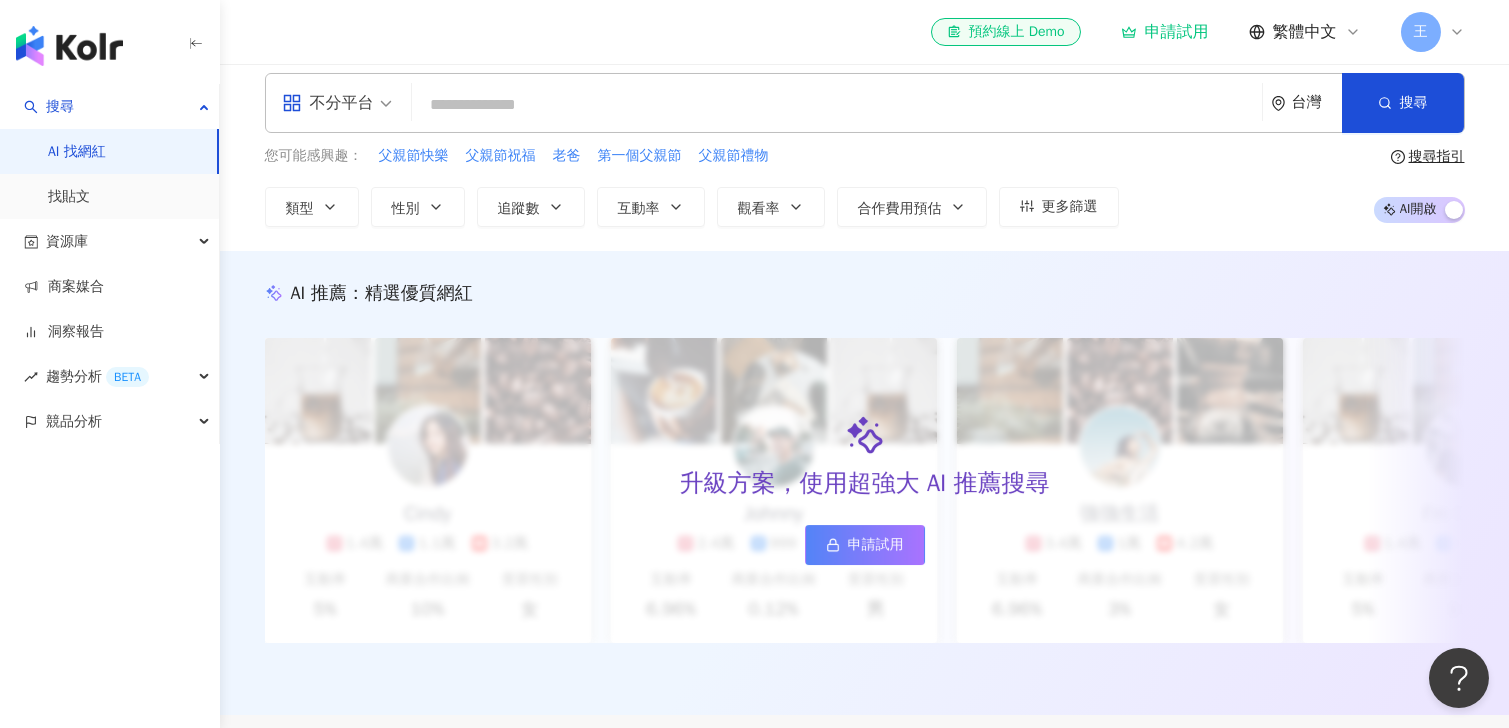 scroll, scrollTop: 0, scrollLeft: 0, axis: both 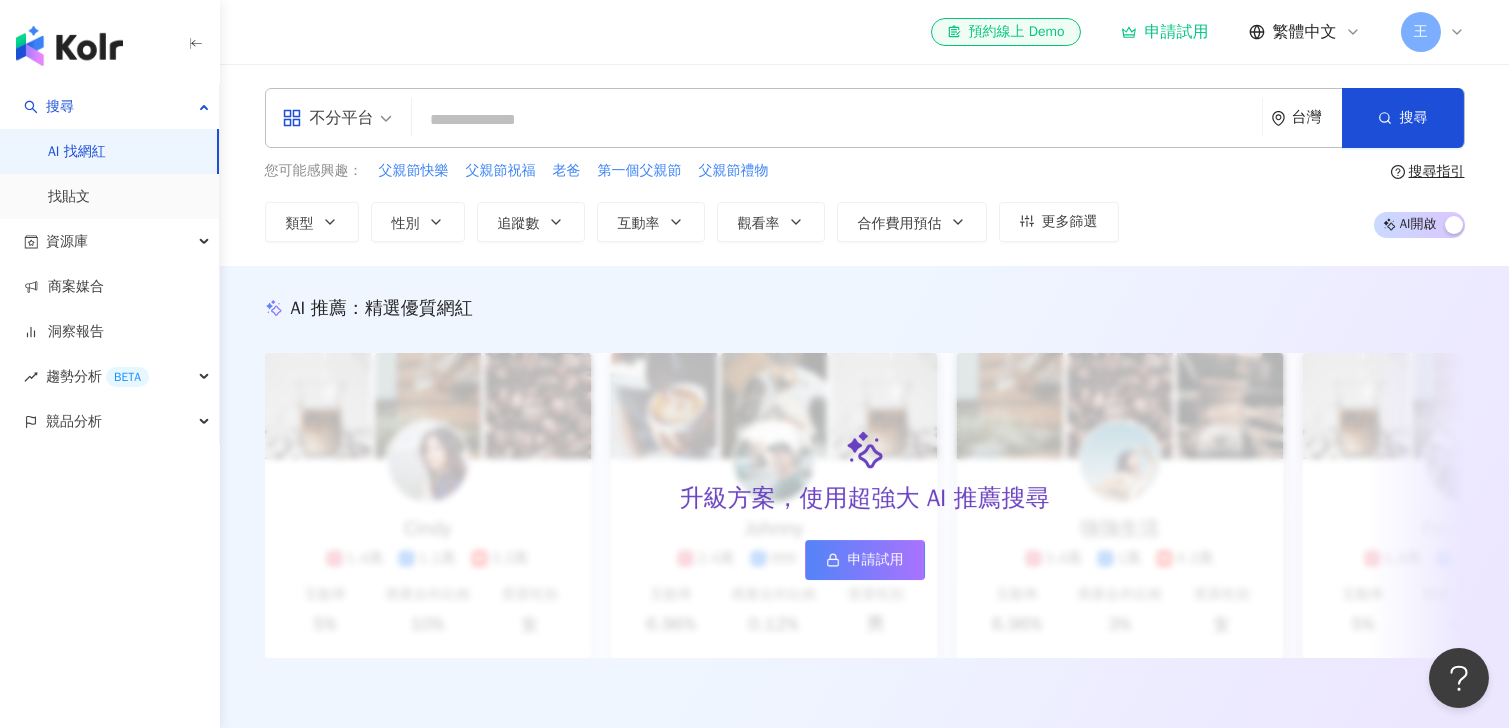 click on "您可能感興趣： 父親節快樂  父親節祝福  老爸  第一個父親節  父親節禮物  類型 性別 追蹤數 互動率 觀看率 合作費用預估  更多篩選 搜尋指引 AI  開啟 AI  關閉" at bounding box center [865, 201] 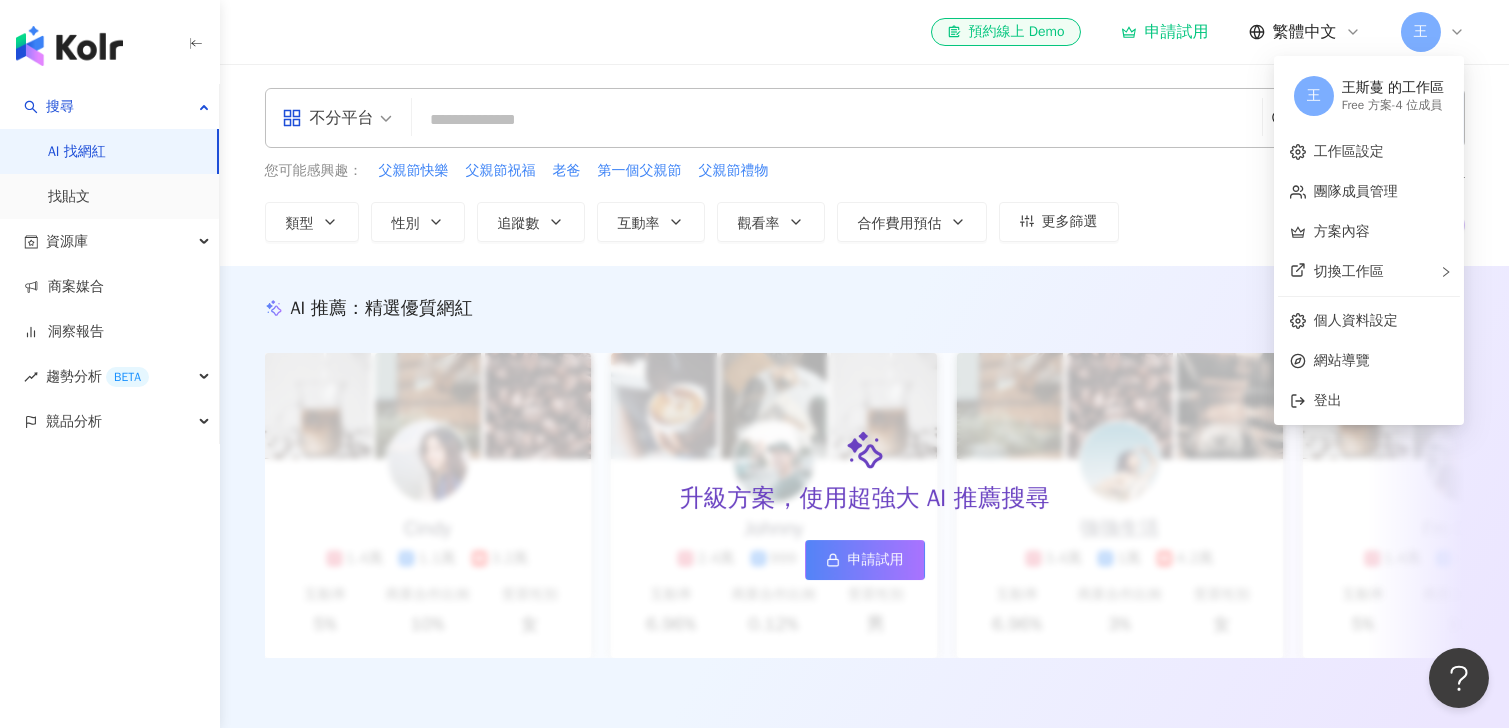click on "王斯蔓 的工作區" at bounding box center [1393, 88] 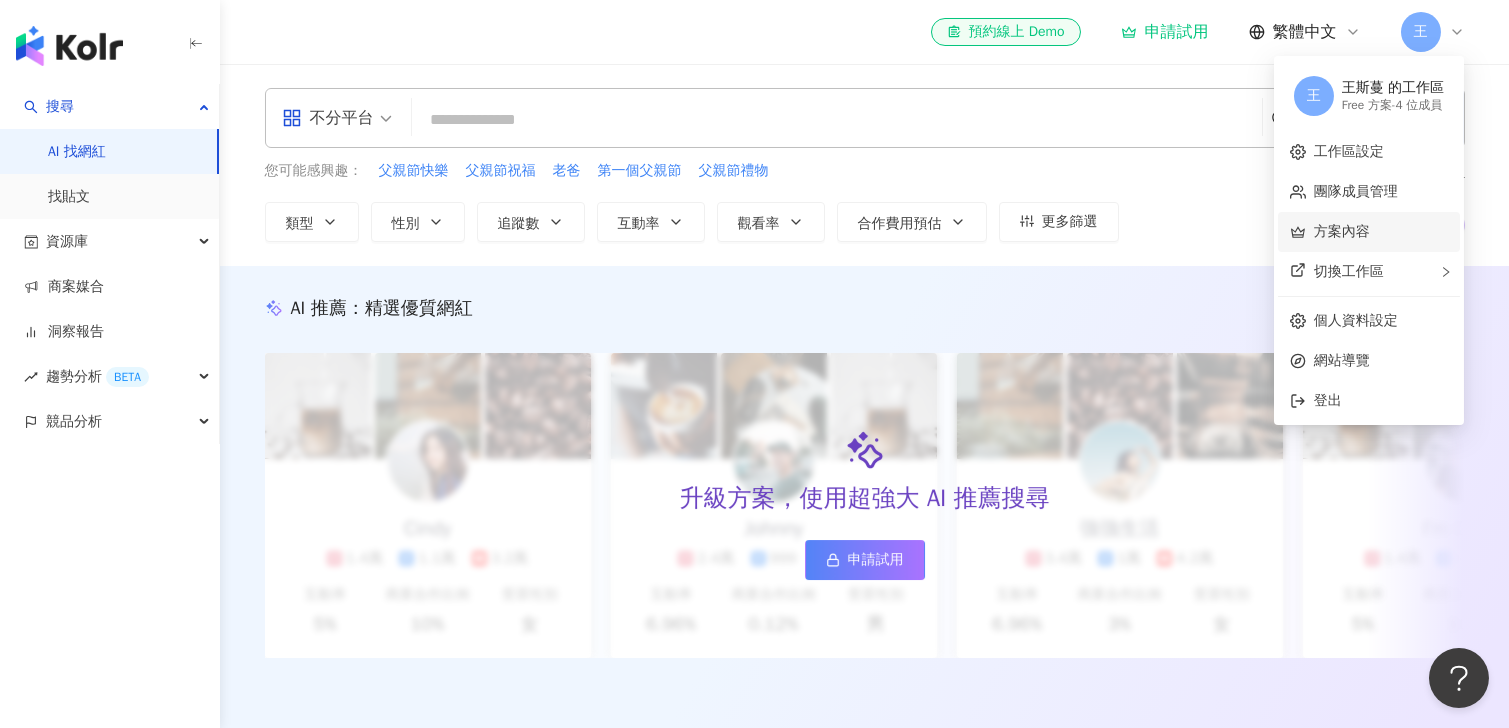click on "方案內容" at bounding box center [1342, 231] 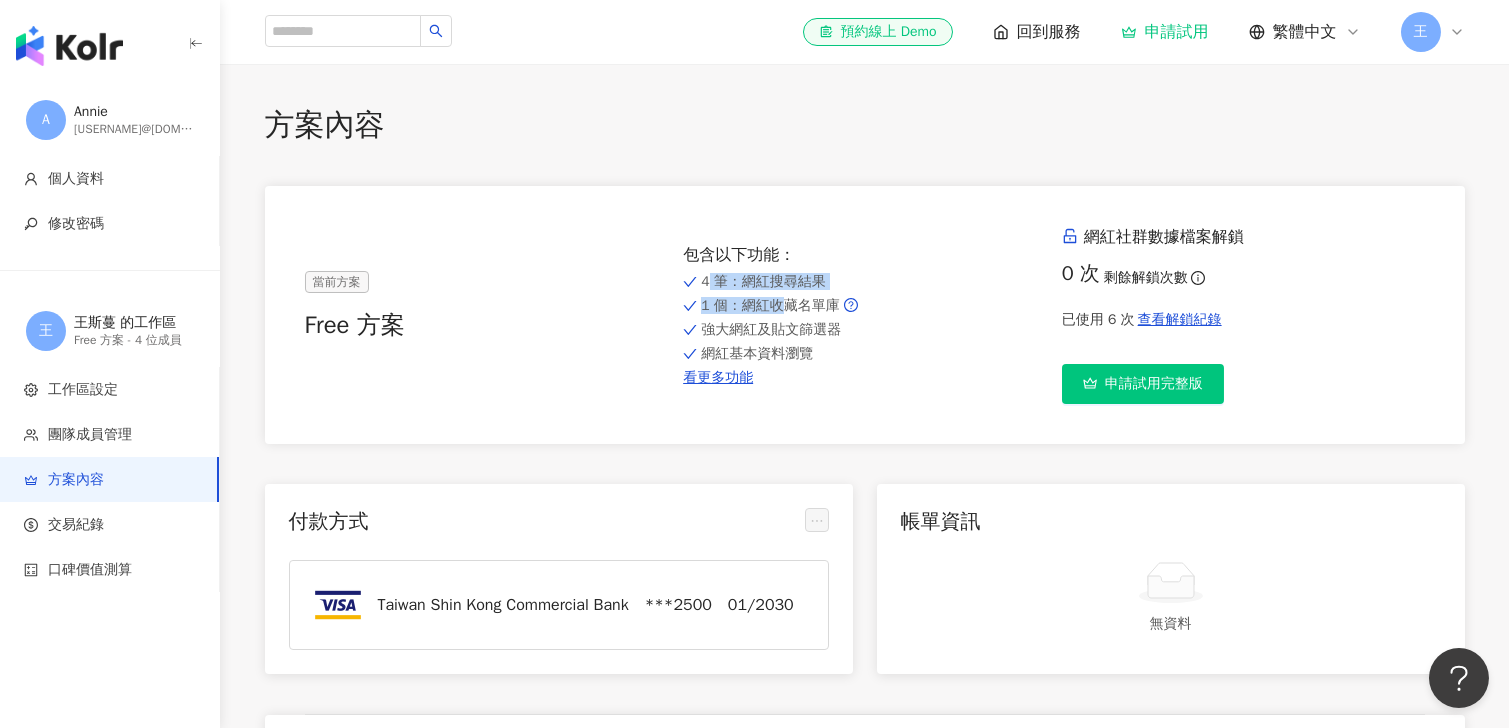 drag, startPoint x: 695, startPoint y: 290, endPoint x: 785, endPoint y: 308, distance: 91.78235 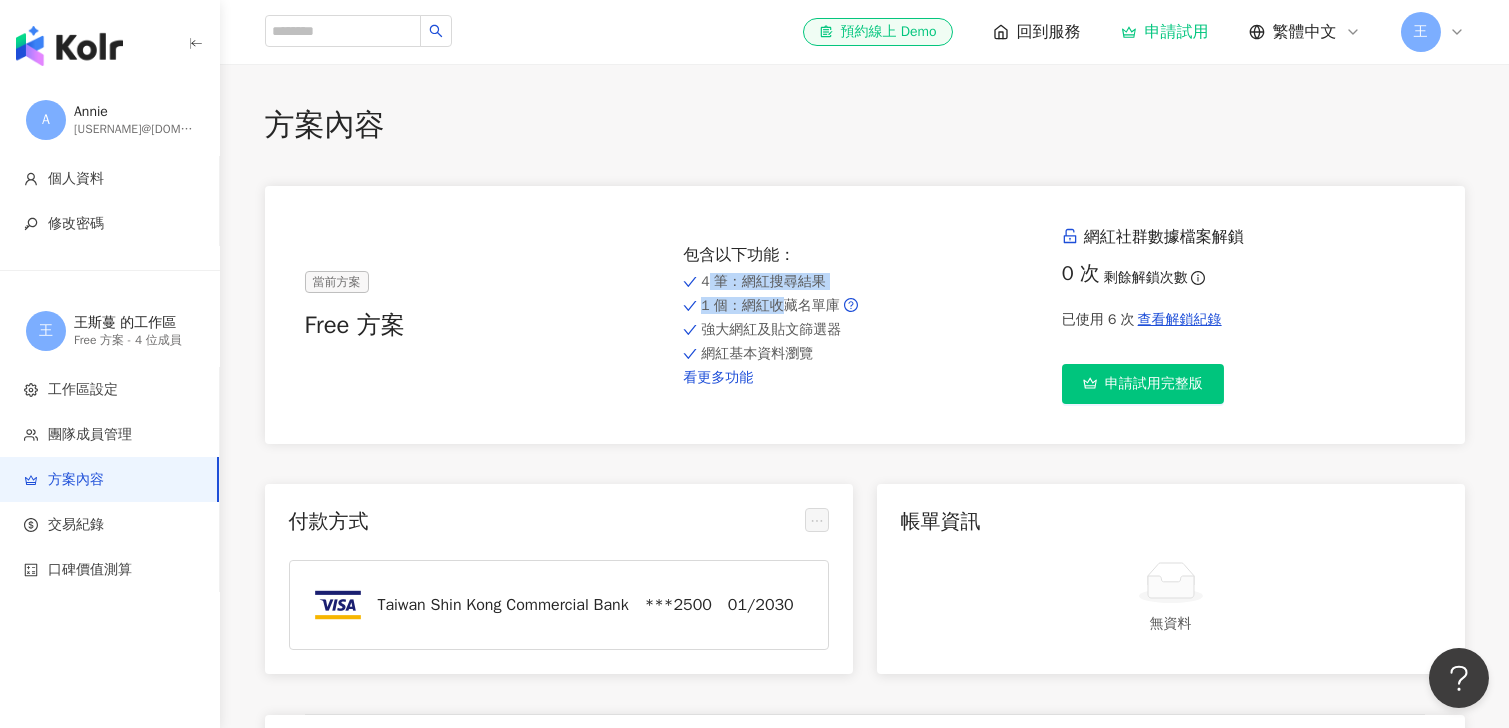 click on "看更多功能" at bounding box center [864, 378] 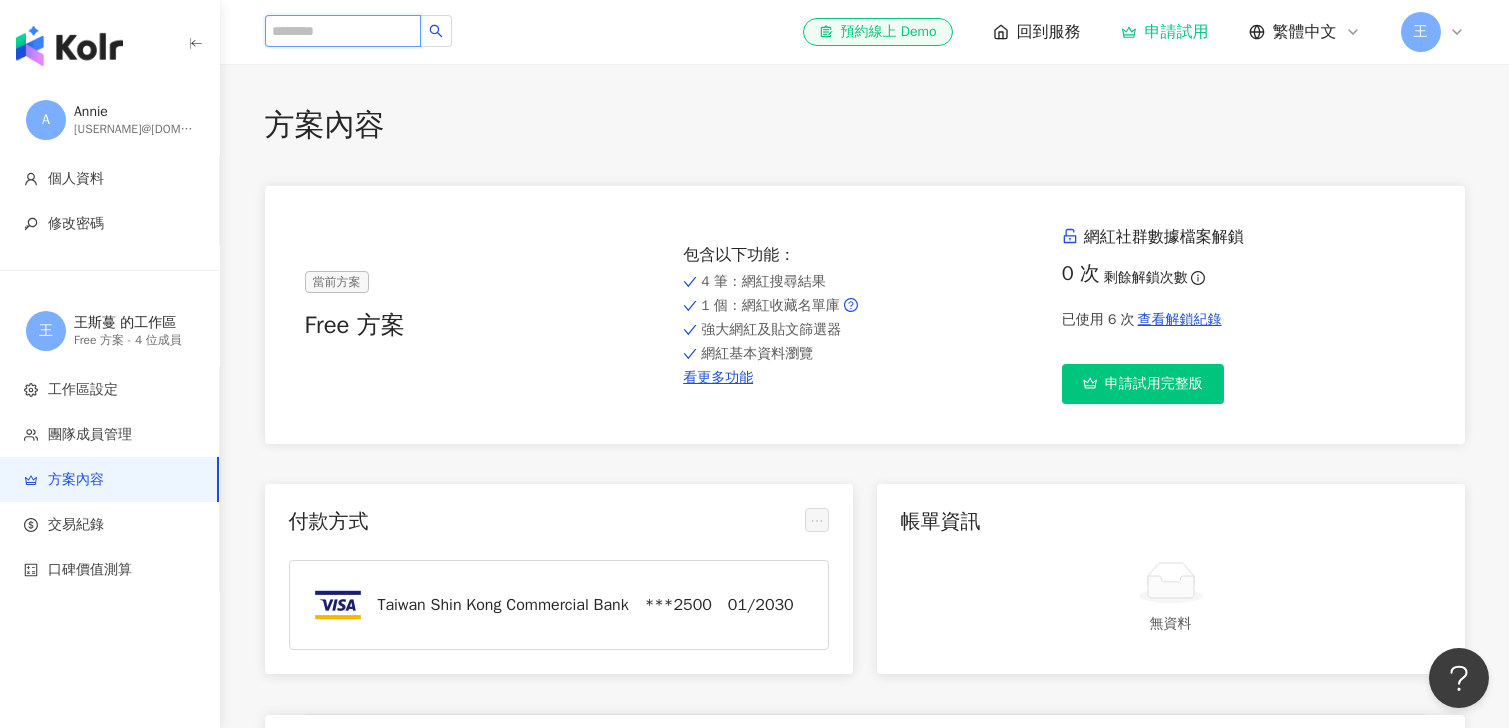click at bounding box center [343, 31] 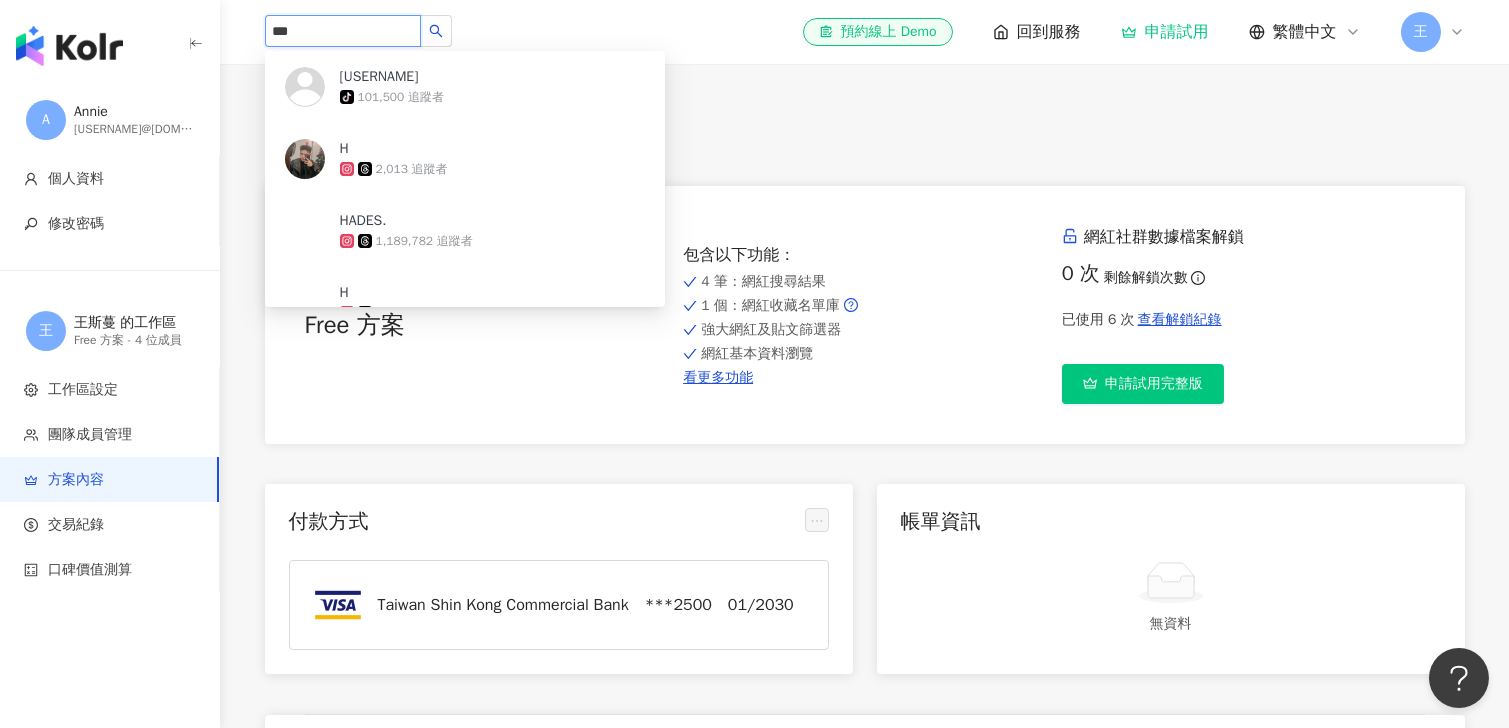 type on "****" 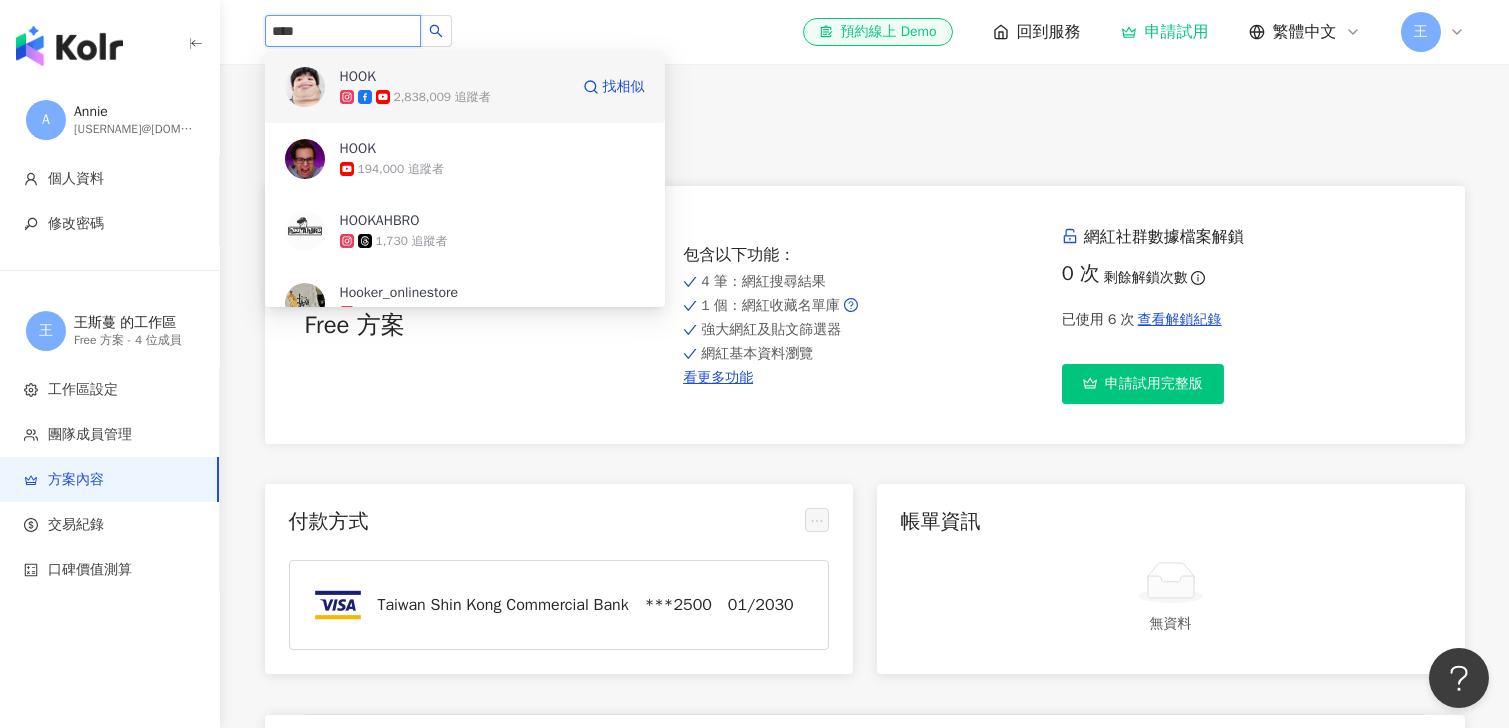 click 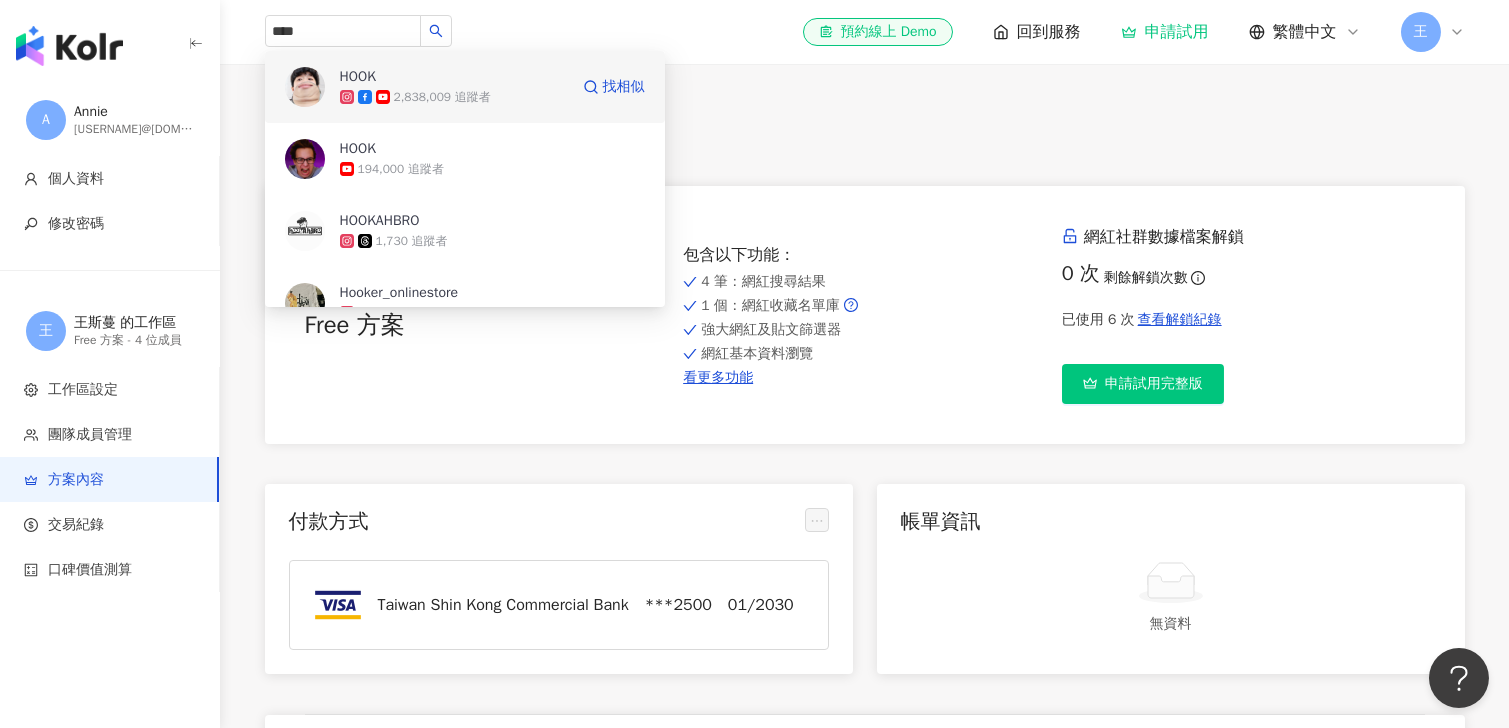 type 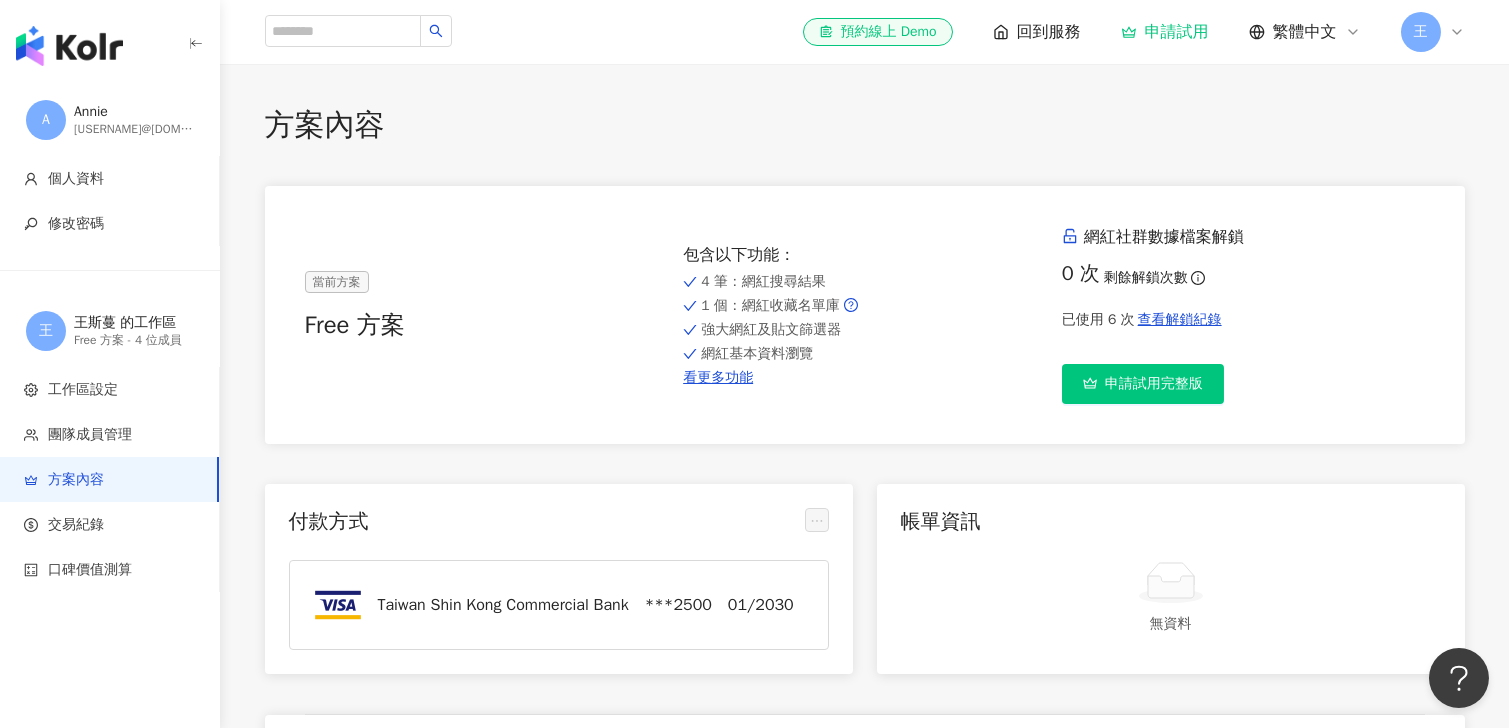 click at bounding box center (69, 46) 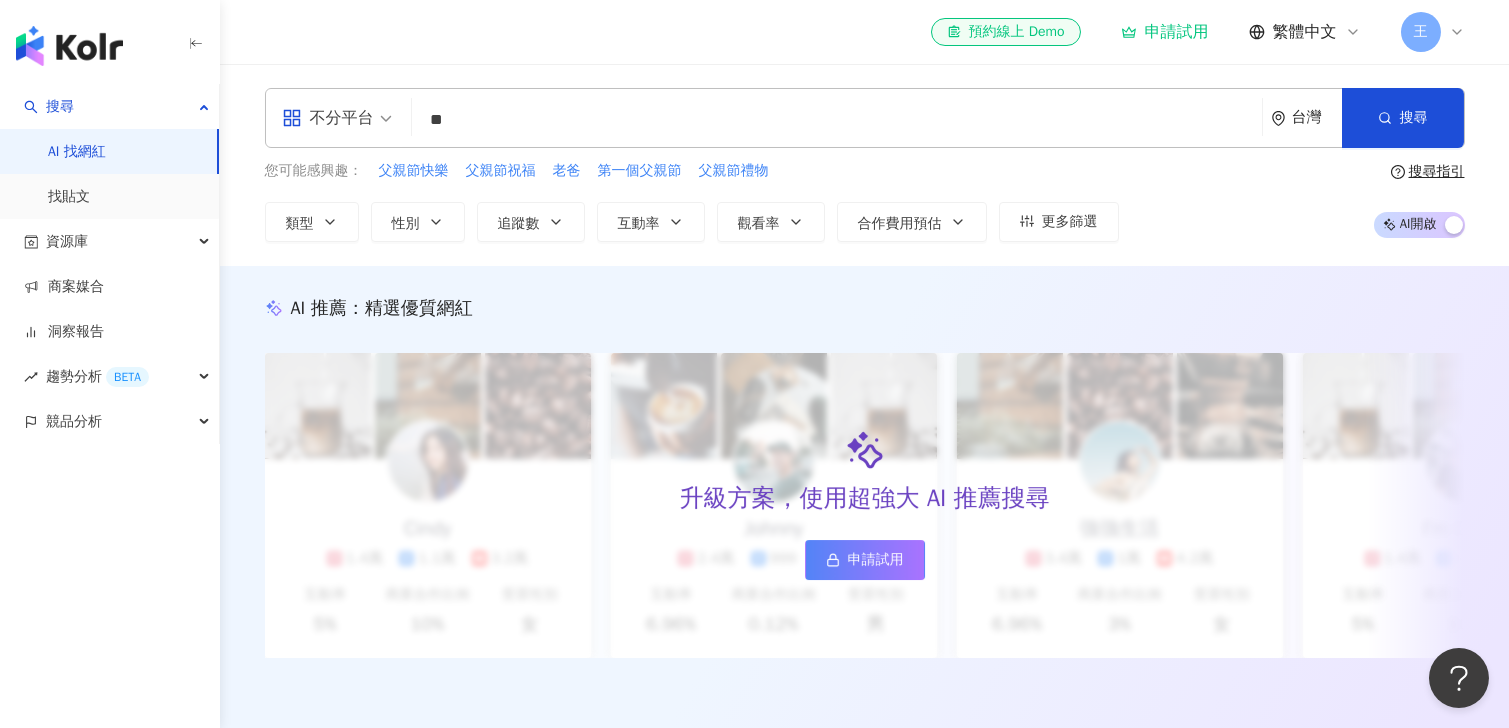 type on "**" 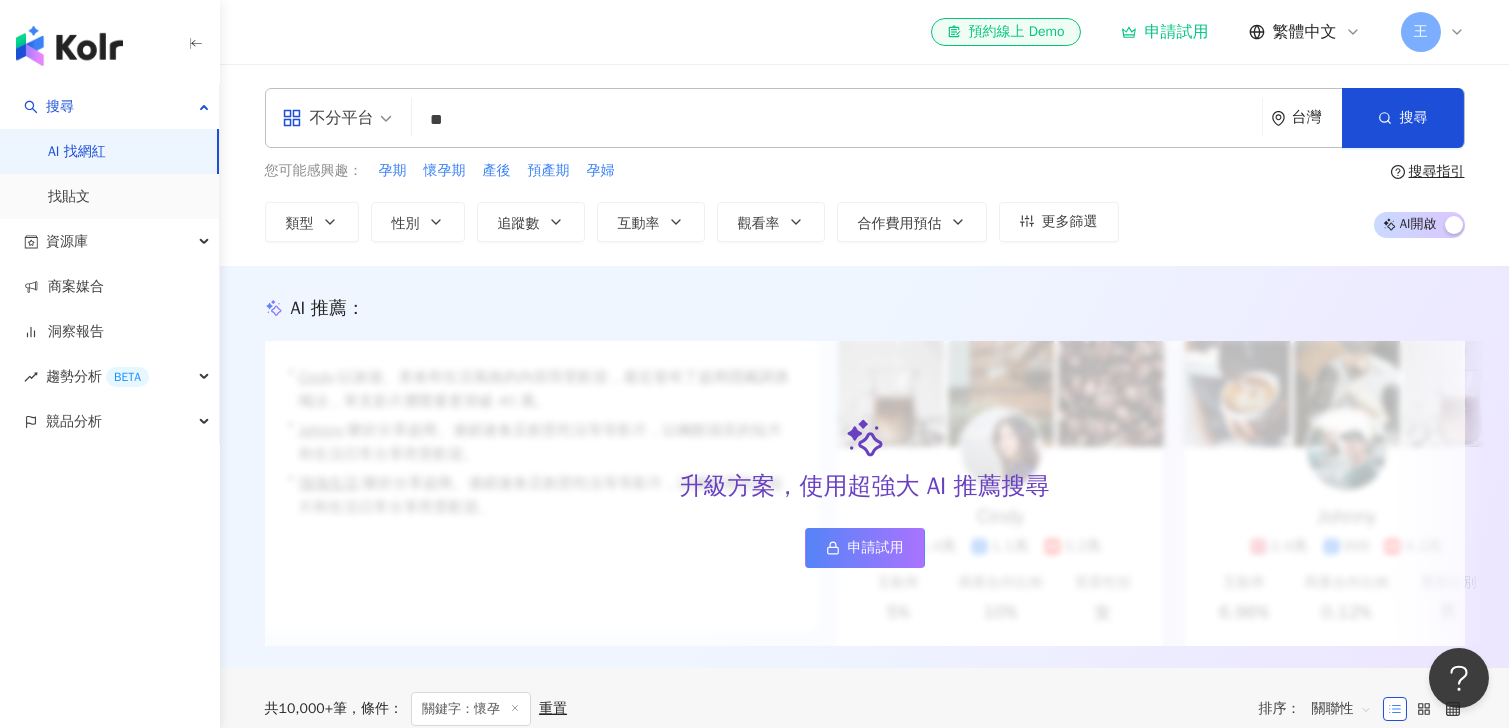 click on "el-icon-cs 預約線上 Demo 申請試用 繁體中文 王" at bounding box center [865, 32] 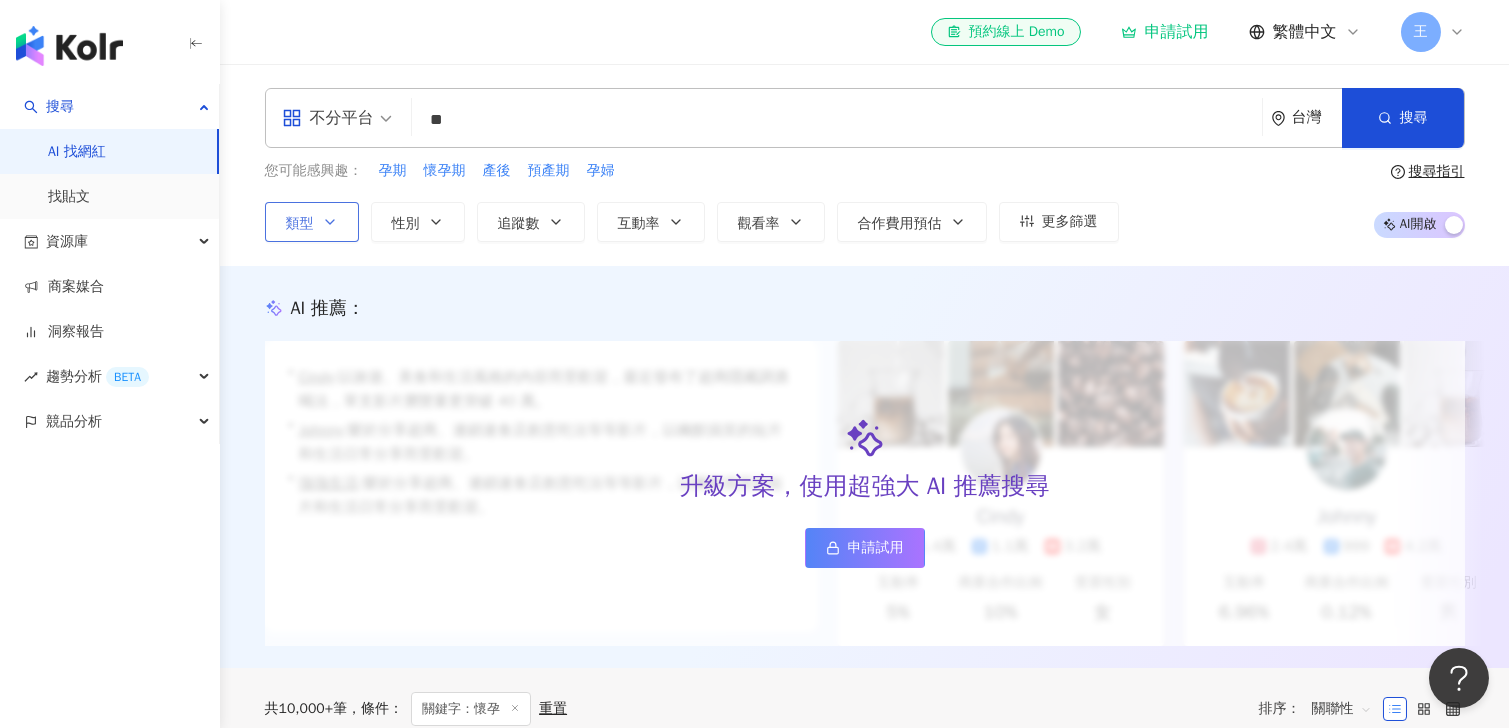 click 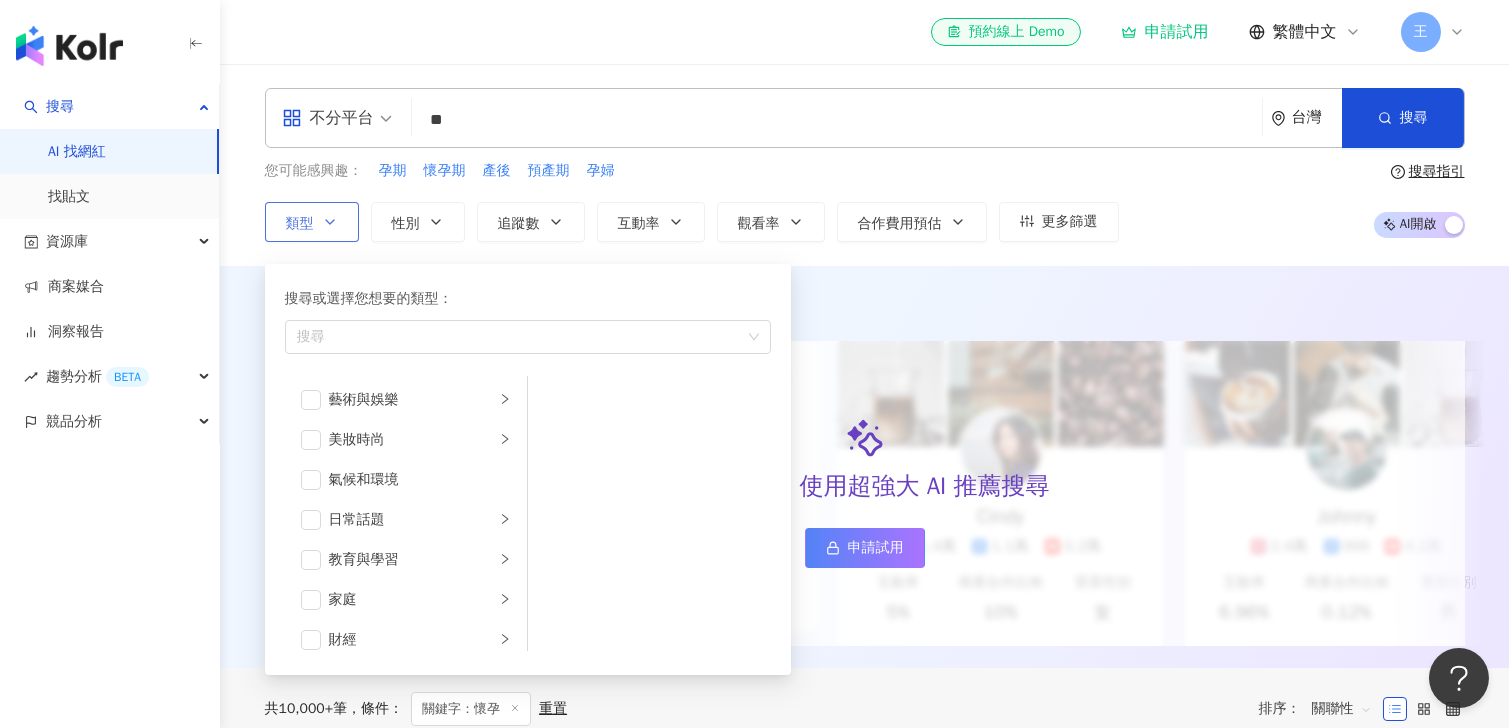 click 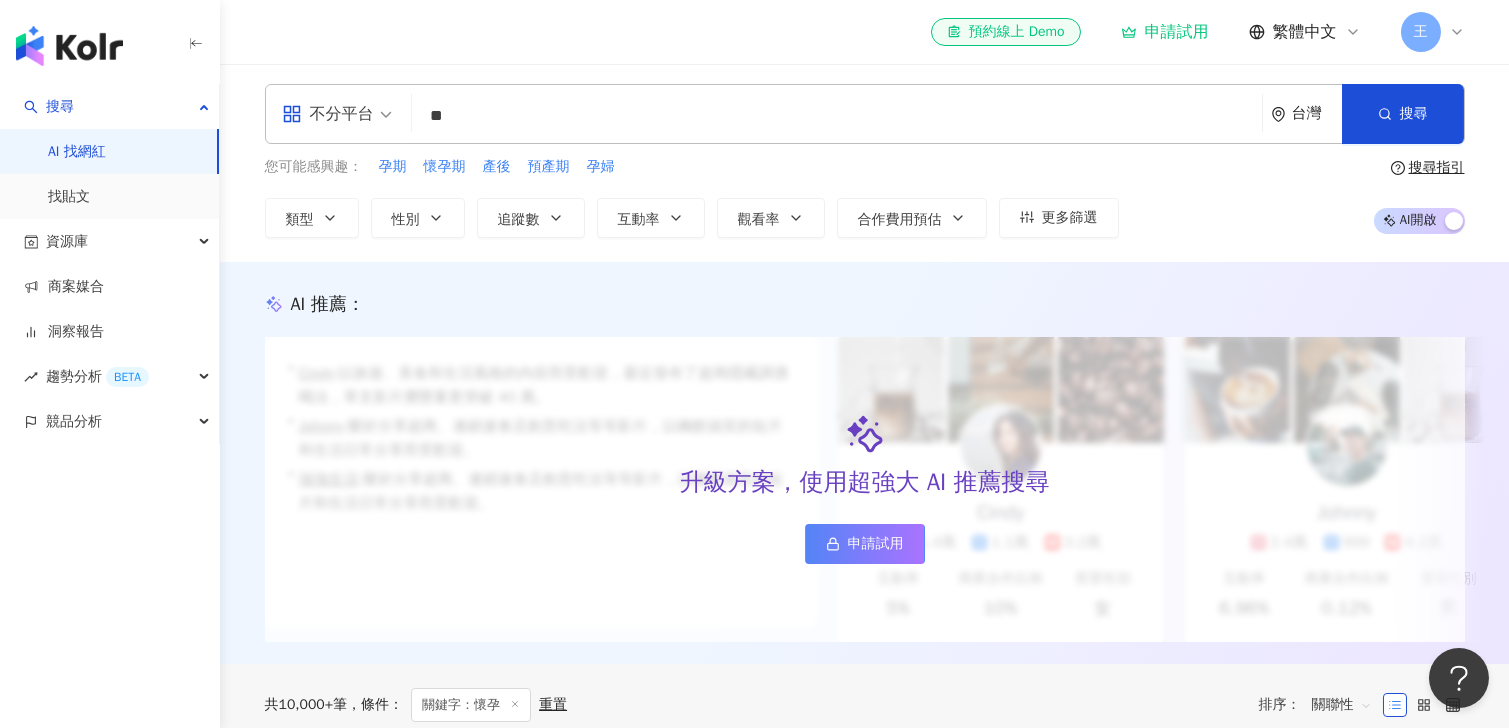 scroll, scrollTop: 0, scrollLeft: 0, axis: both 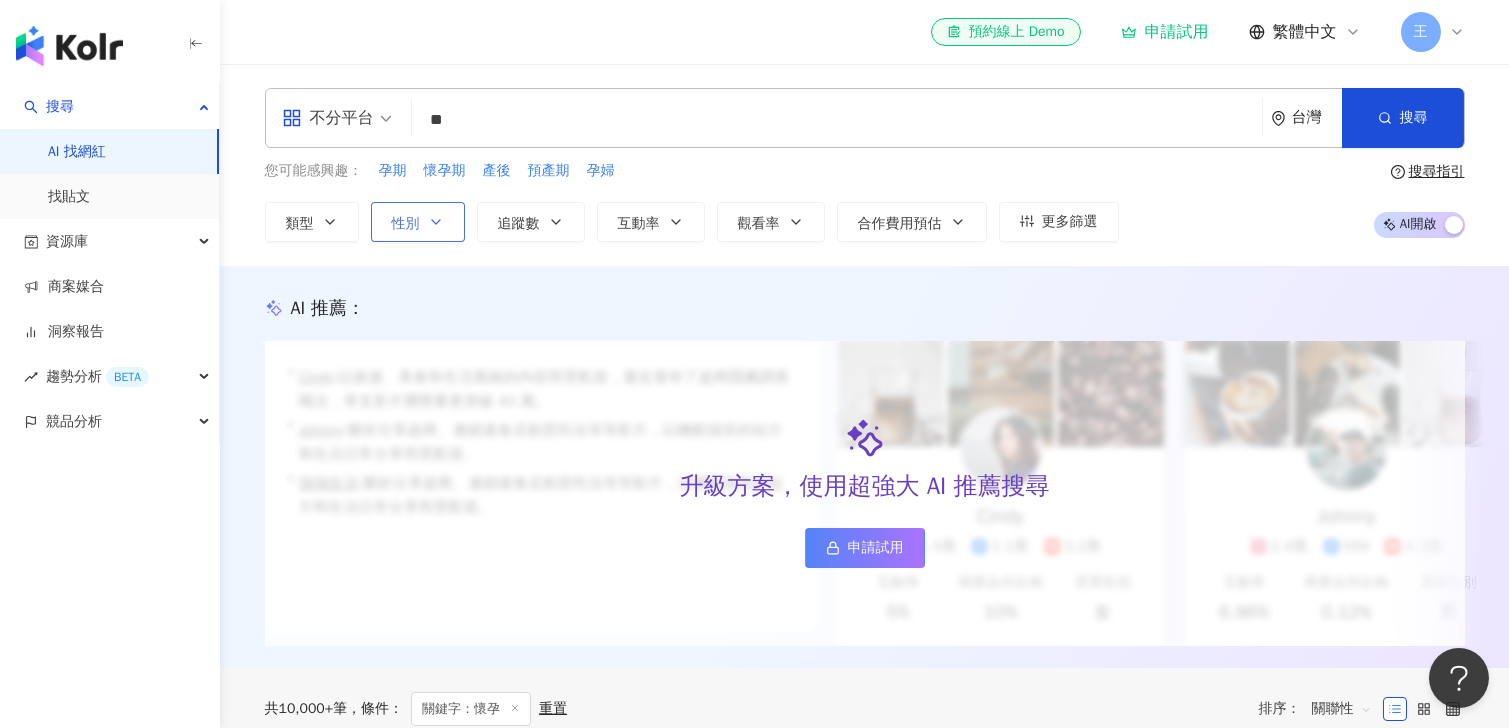 click on "性別" at bounding box center [418, 222] 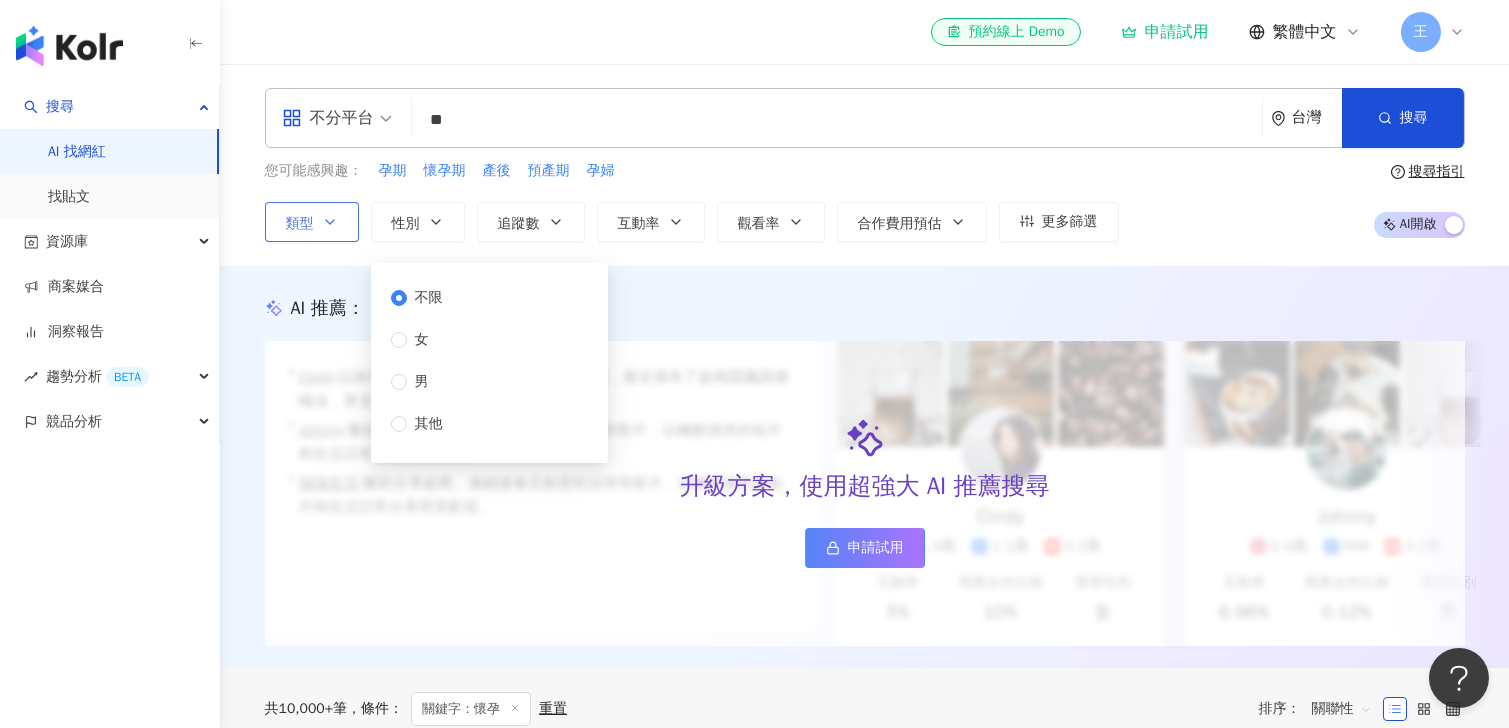 click on "類型" at bounding box center (312, 222) 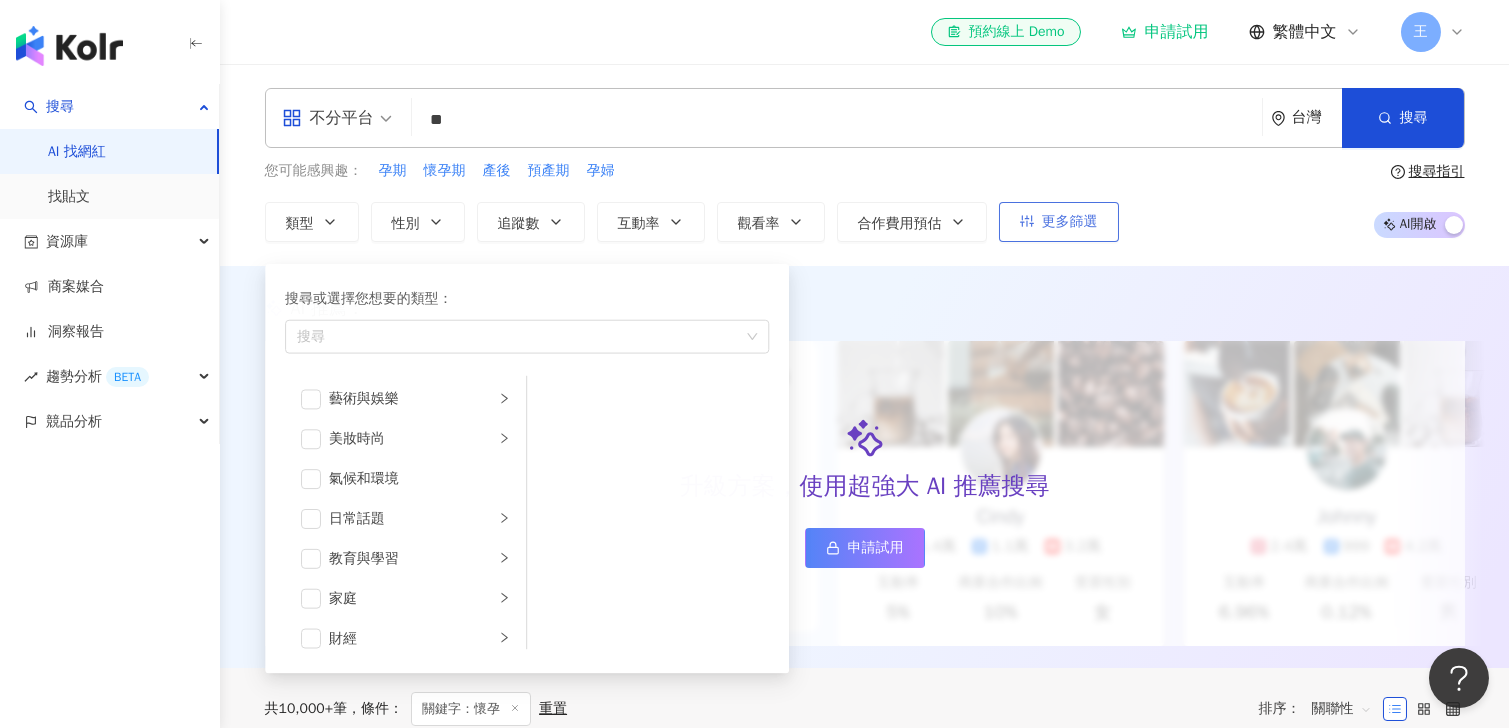click on "更多篩選" at bounding box center (1070, 222) 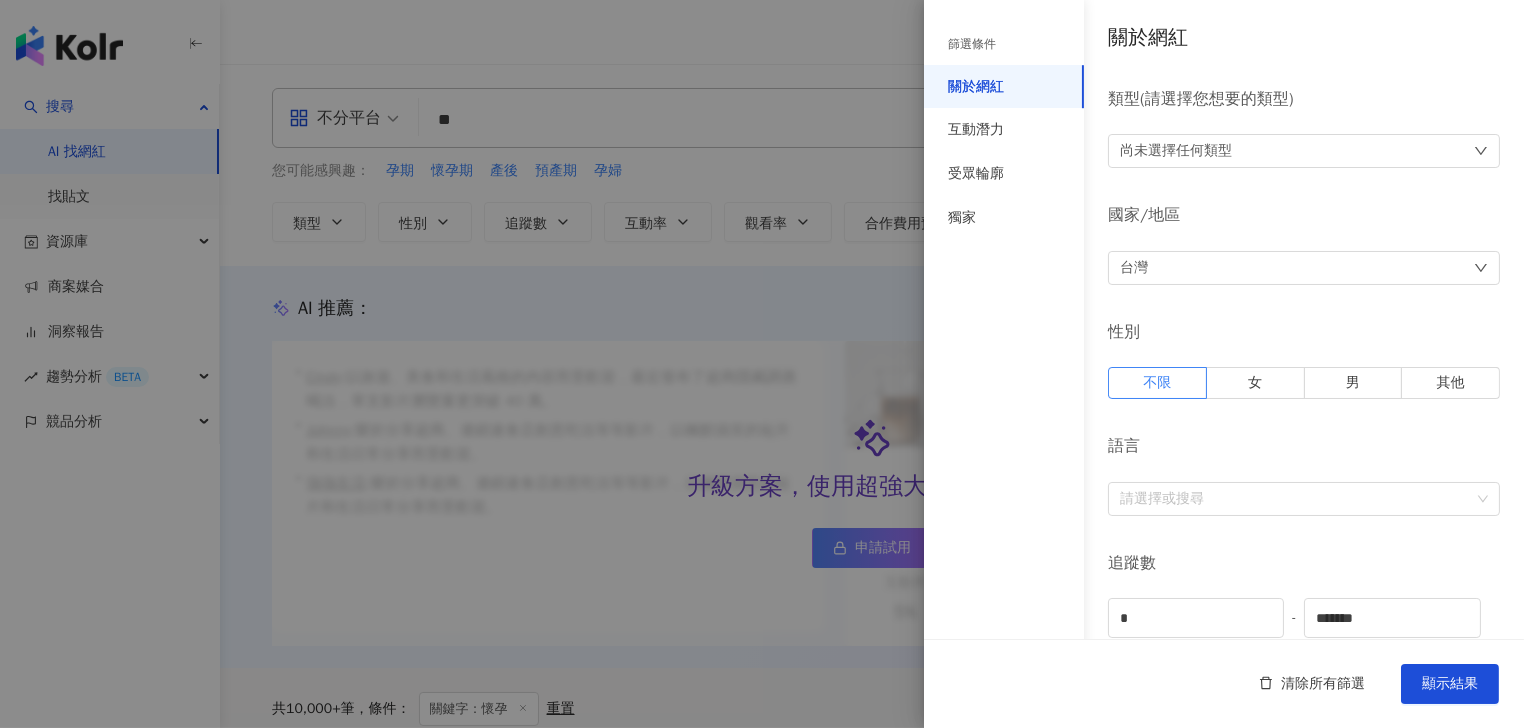 click at bounding box center (762, 364) 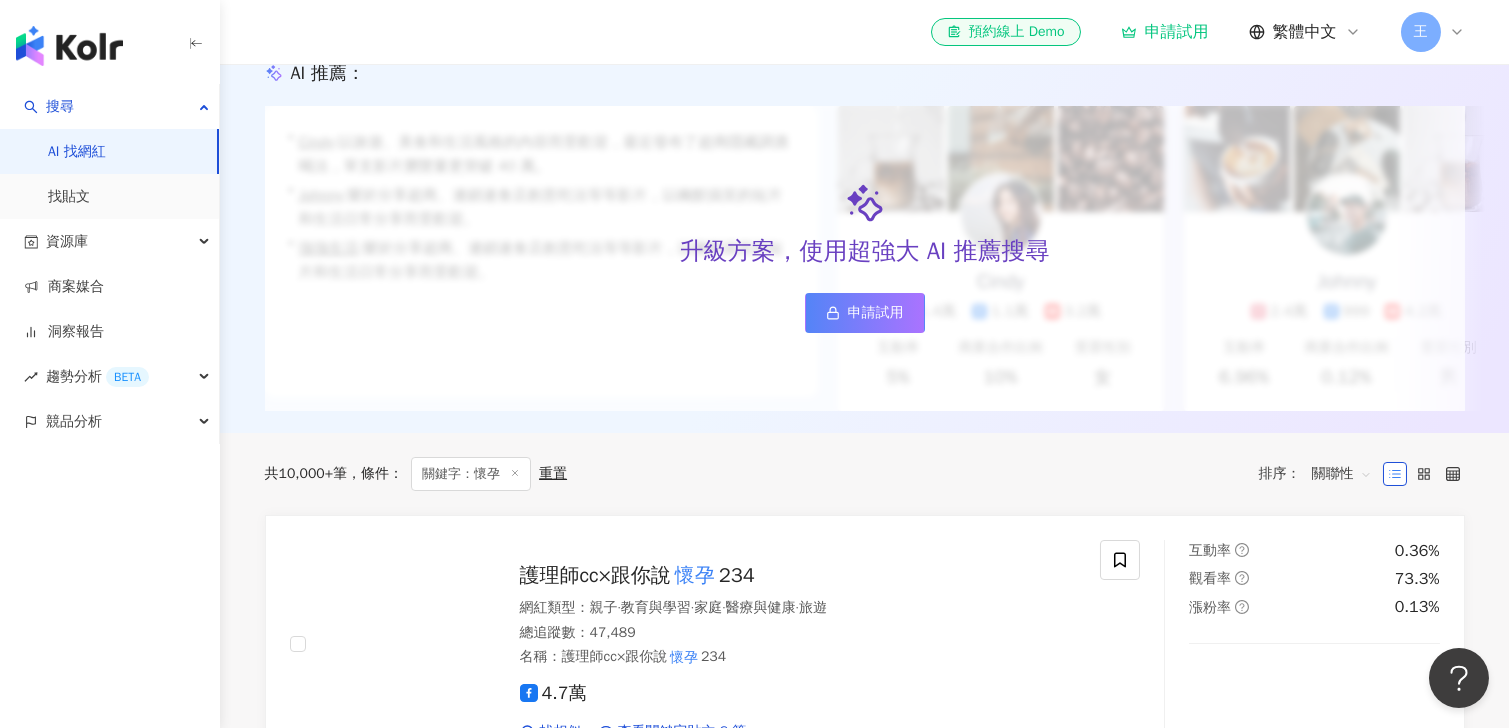 scroll, scrollTop: 0, scrollLeft: 0, axis: both 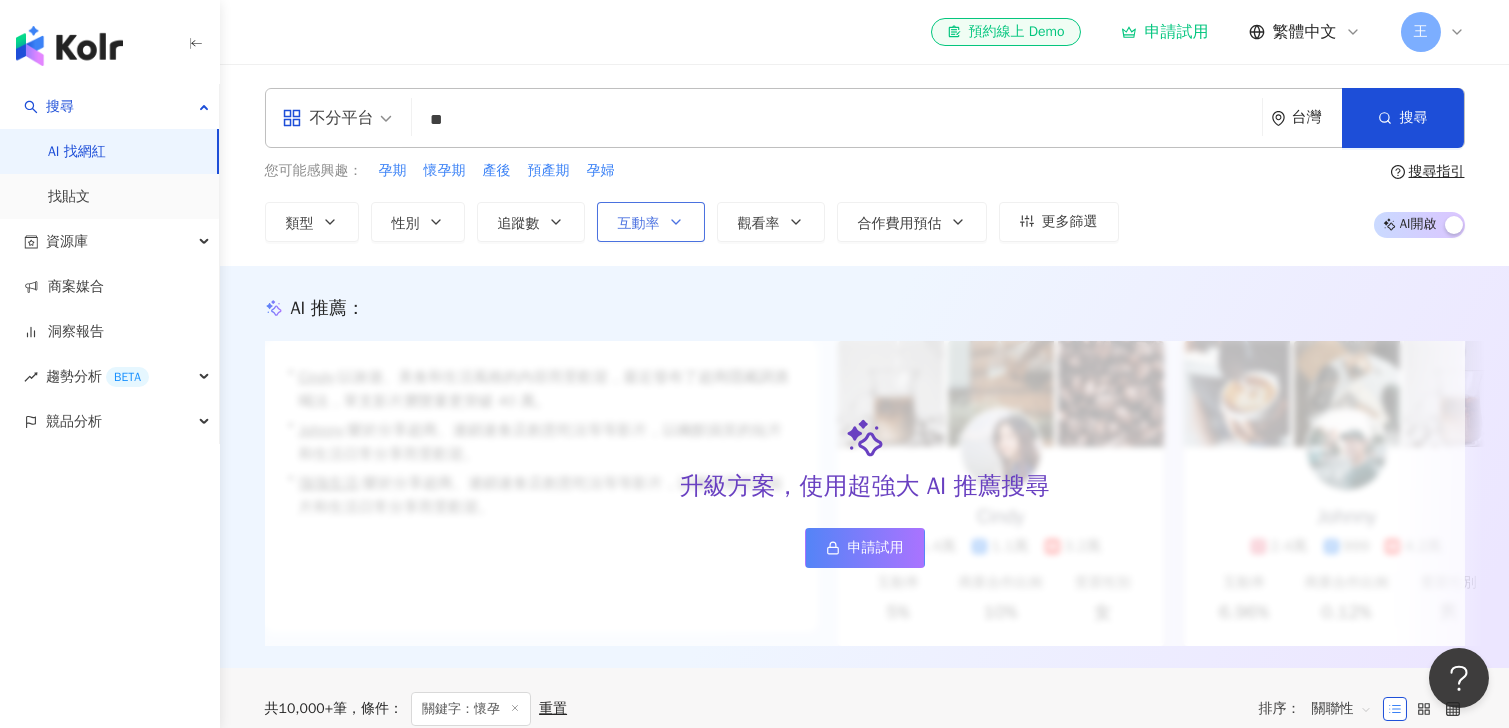 click on "互動率" at bounding box center (639, 224) 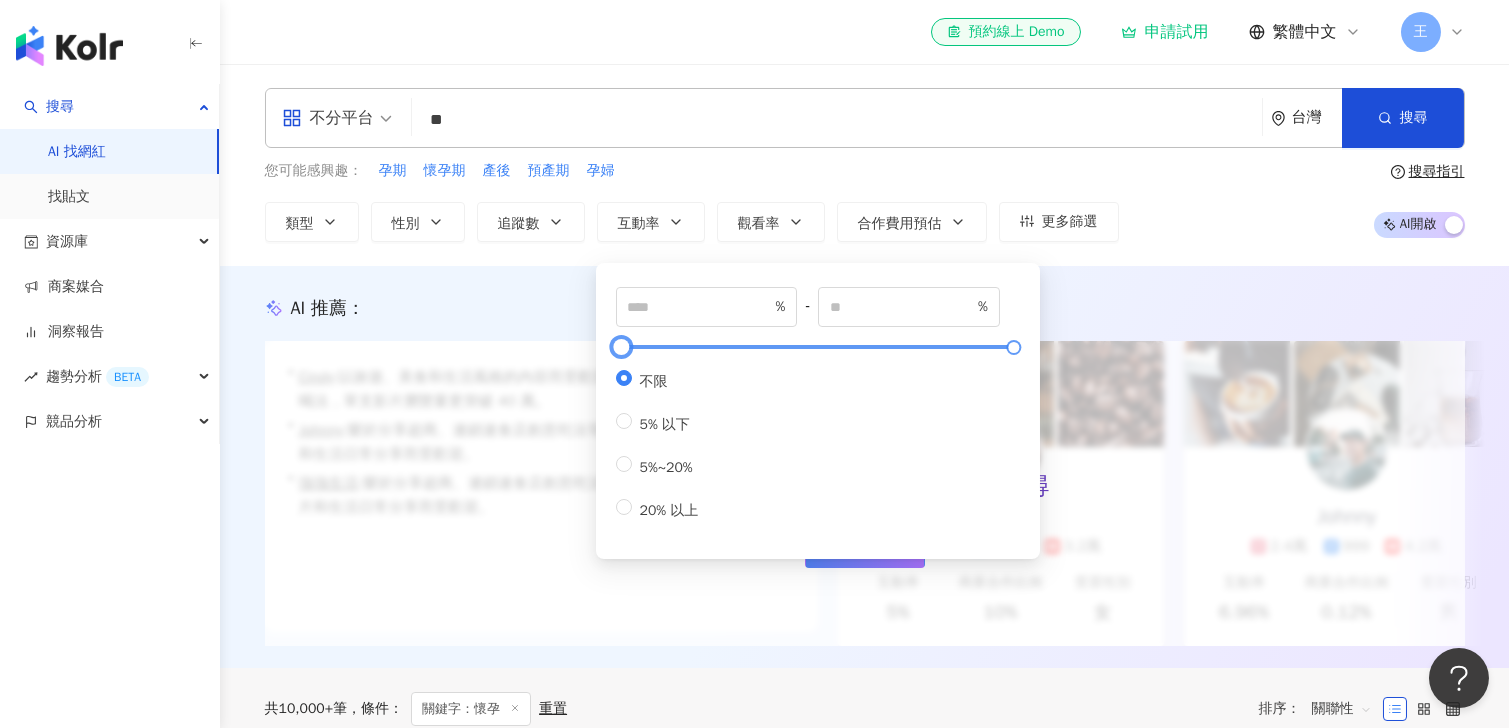 type on "***" 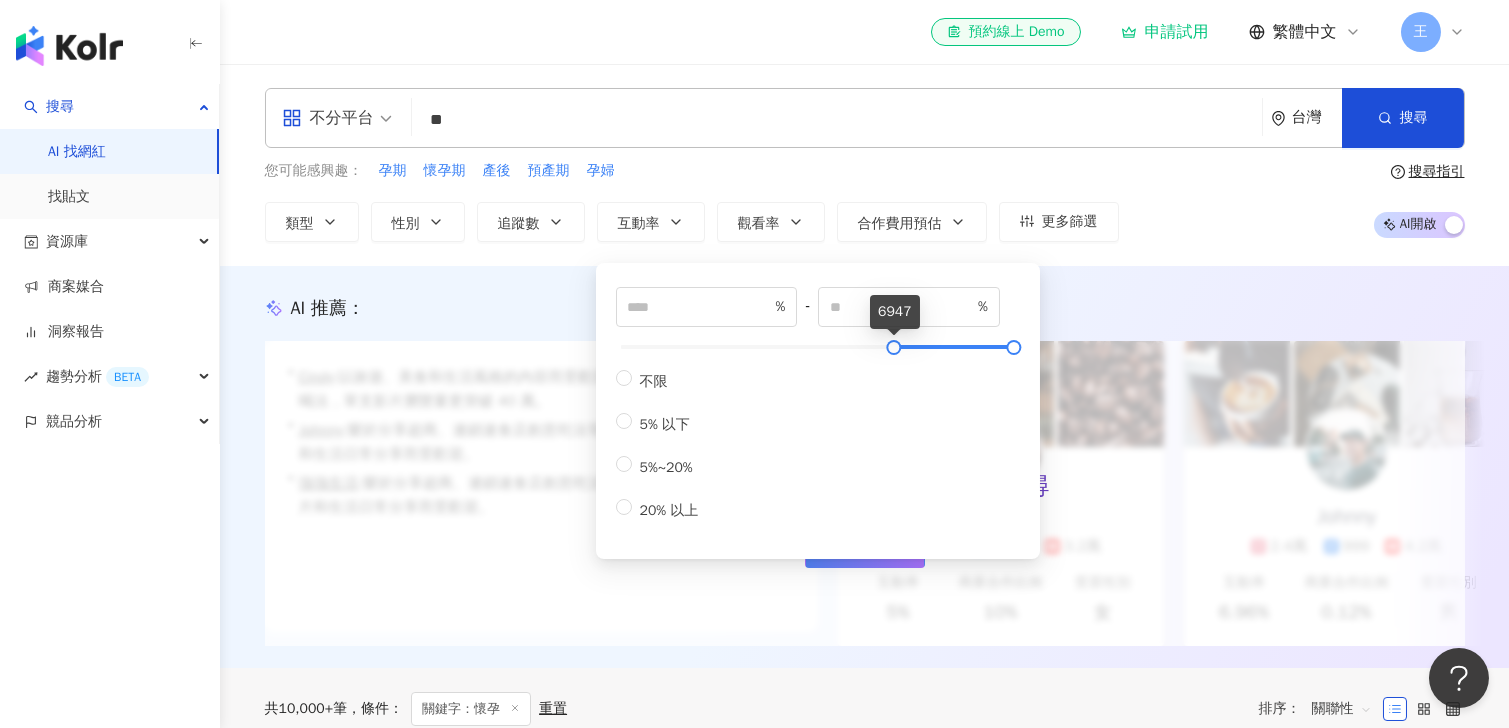 drag, startPoint x: 644, startPoint y: 346, endPoint x: 894, endPoint y: 360, distance: 250.3917 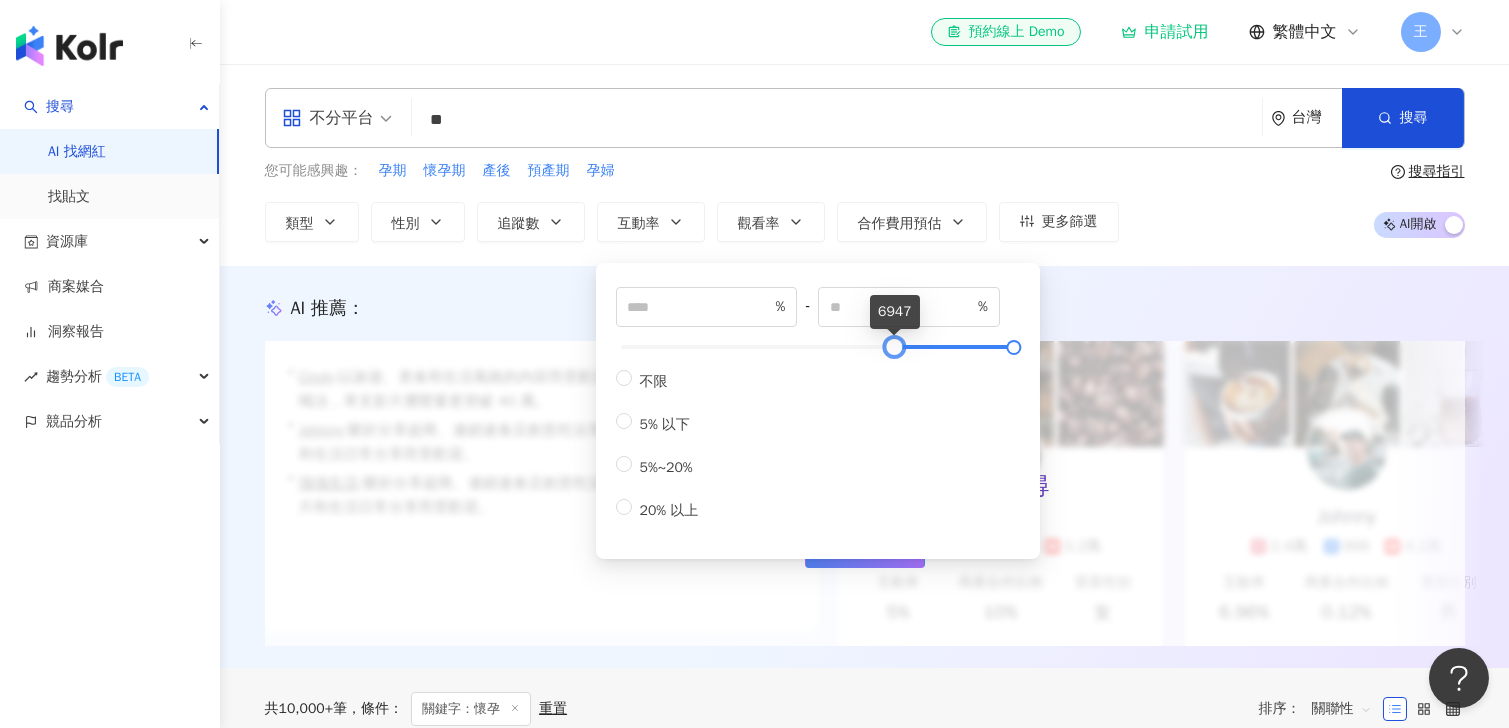 click on "**** %  -  ***** % 不限 5% 以下 5%~20% 20% 以上" at bounding box center [818, 404] 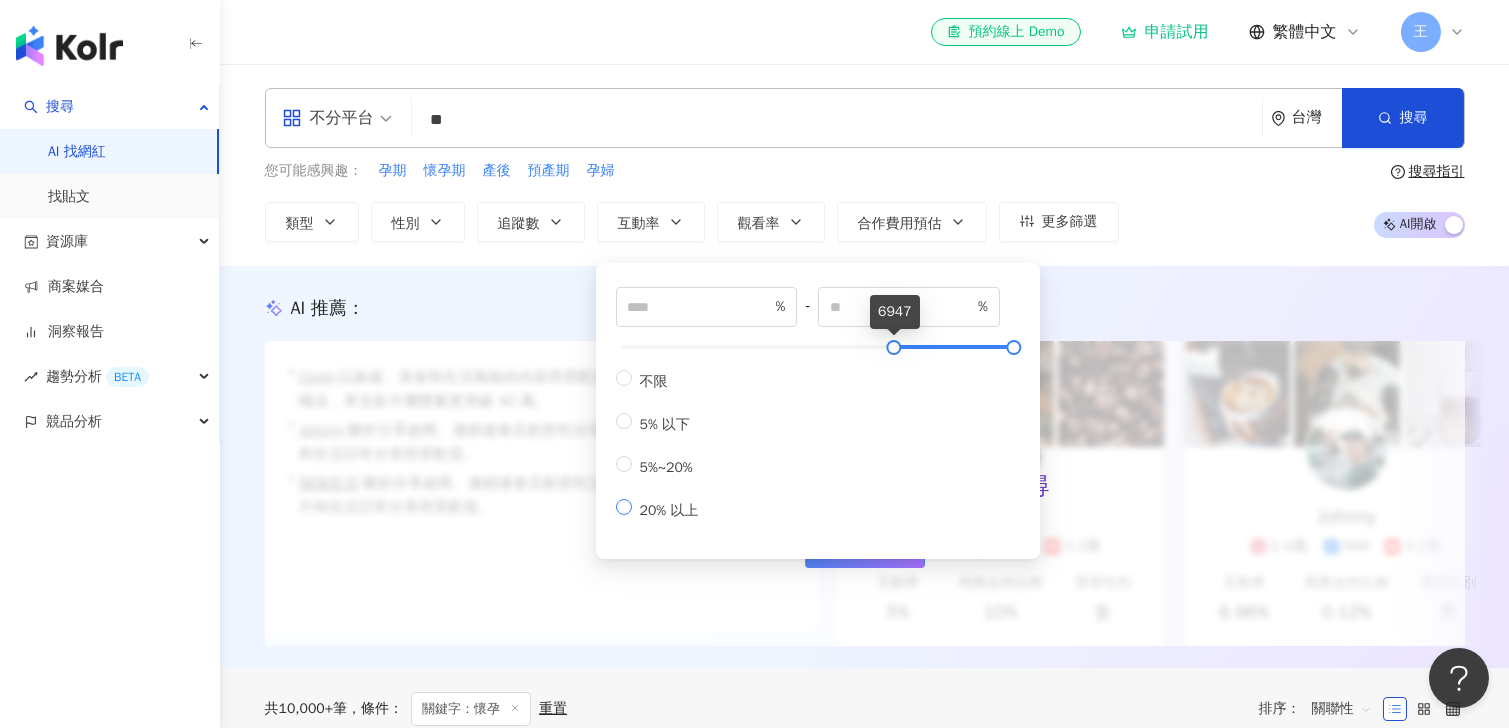 click on "20% 以上" at bounding box center (669, 510) 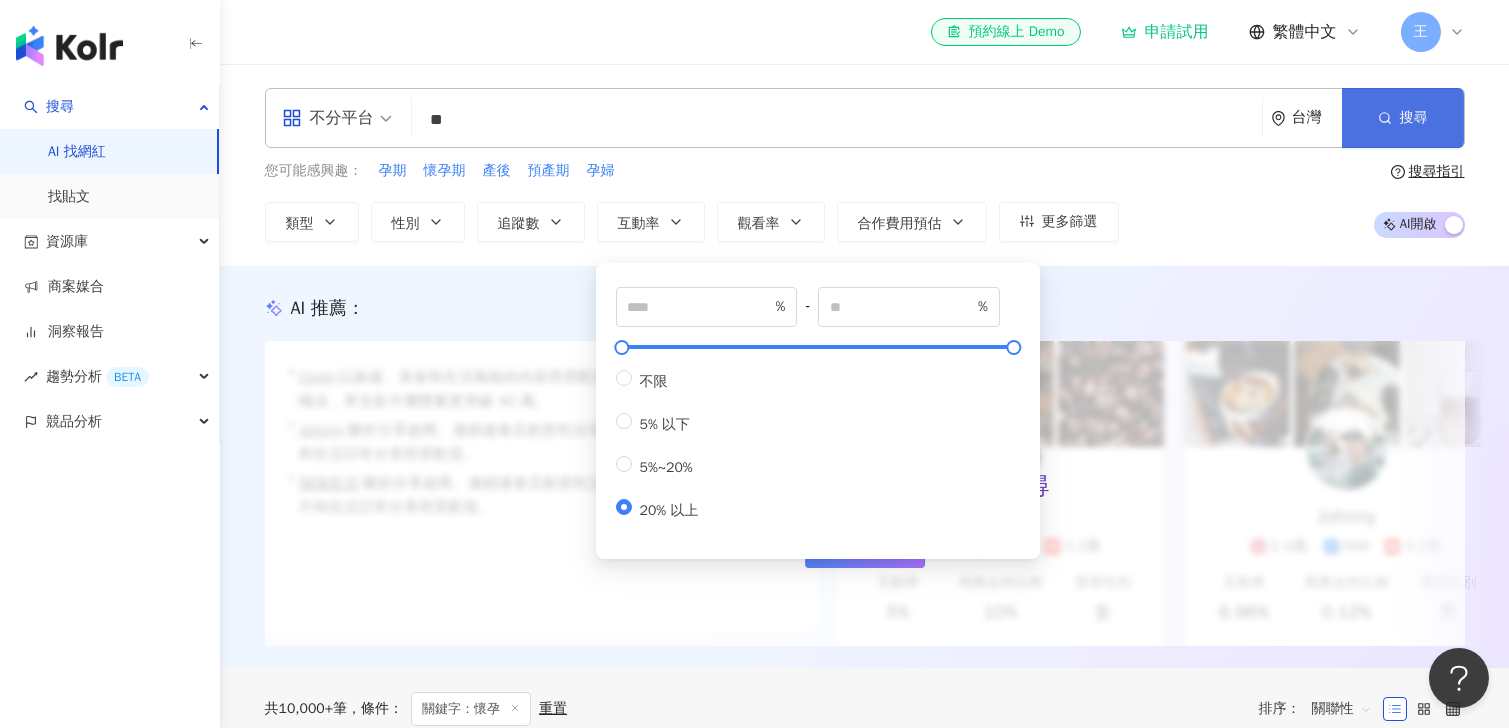 click on "搜尋" at bounding box center (1403, 118) 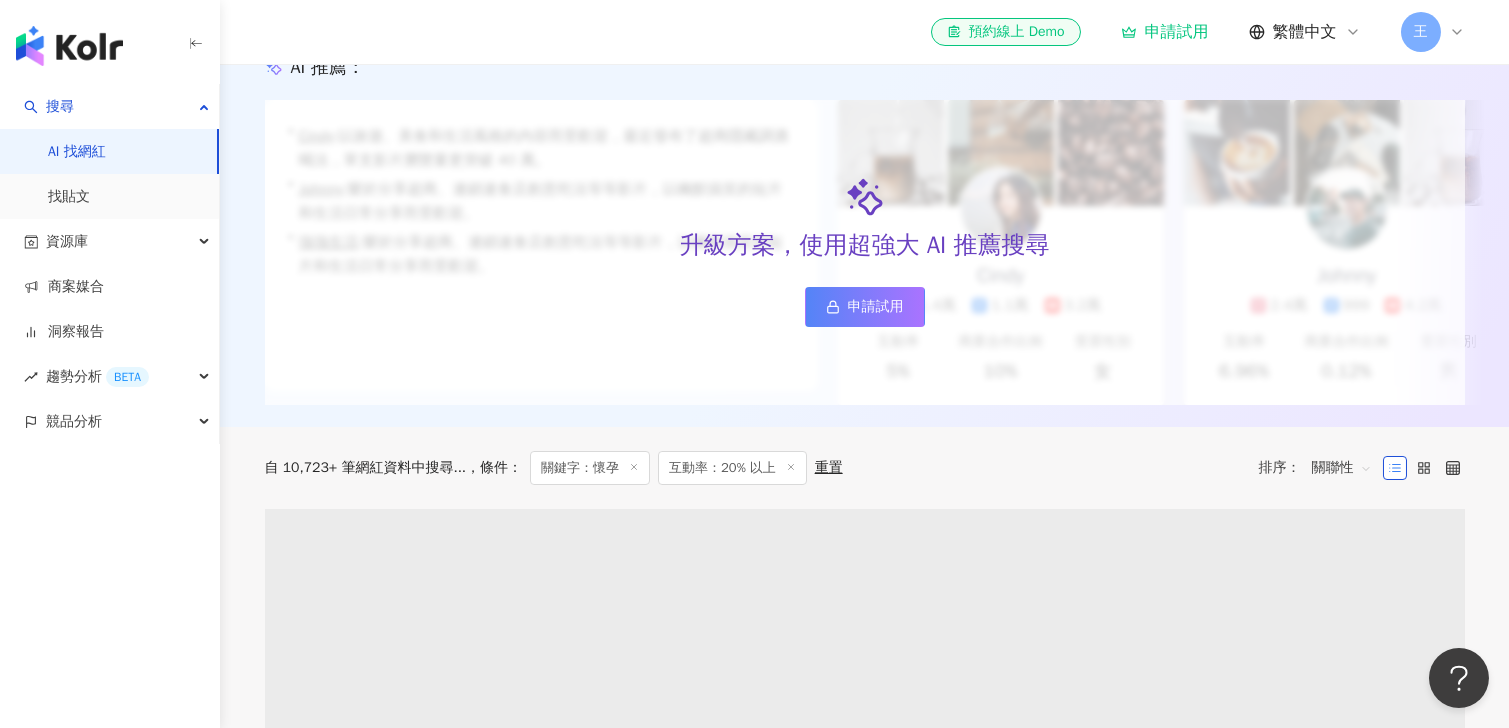 scroll, scrollTop: 599, scrollLeft: 0, axis: vertical 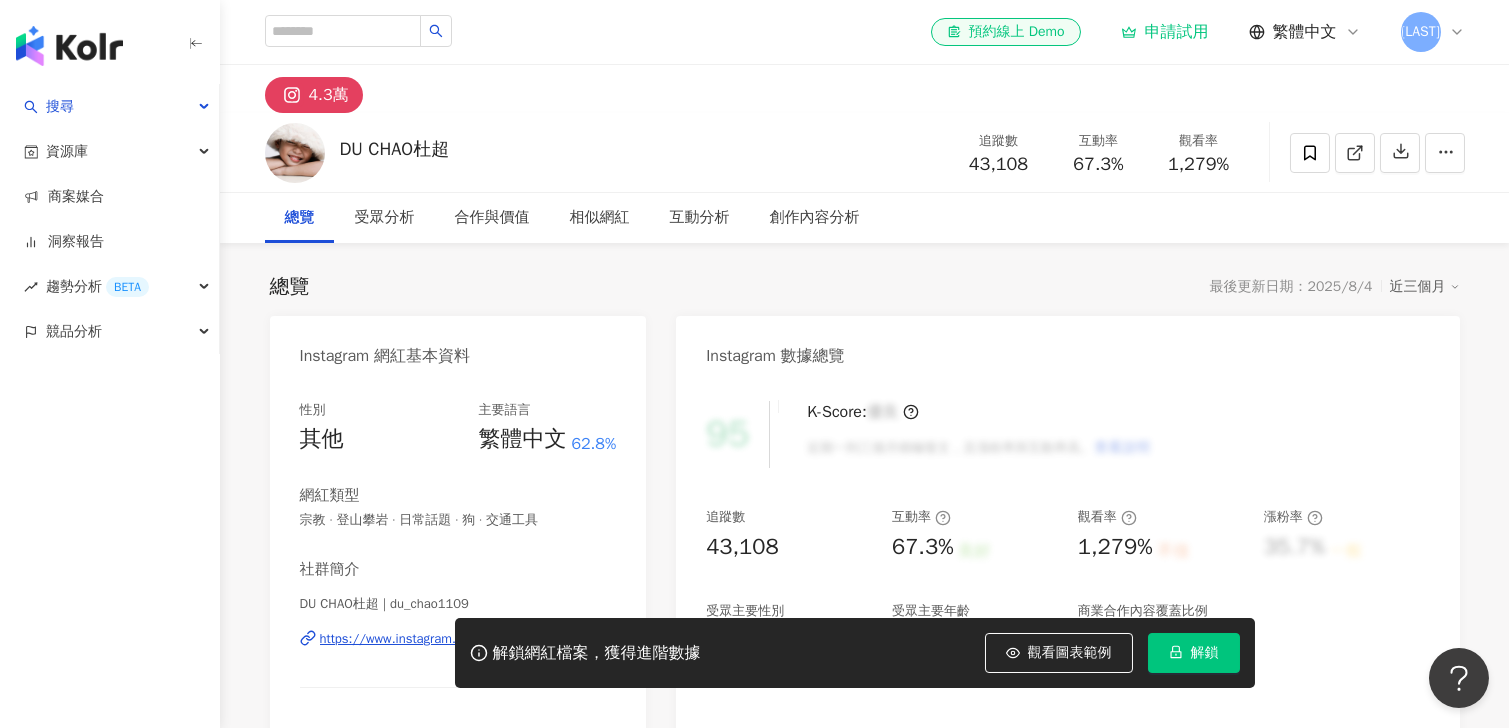 click on "解鎖網紅檔案，獲得進階數據 觀看圖表範例 解鎖" at bounding box center [754, 653] 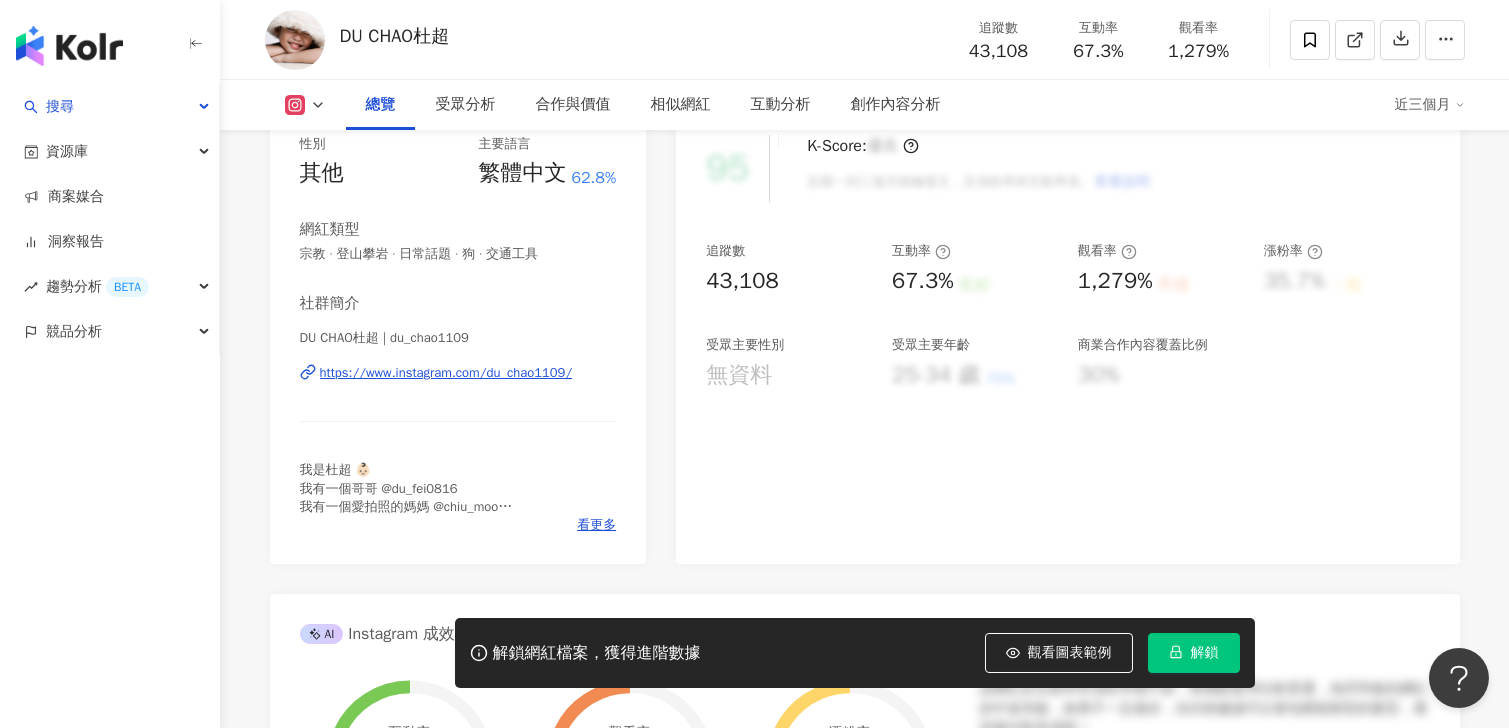 scroll, scrollTop: 299, scrollLeft: 0, axis: vertical 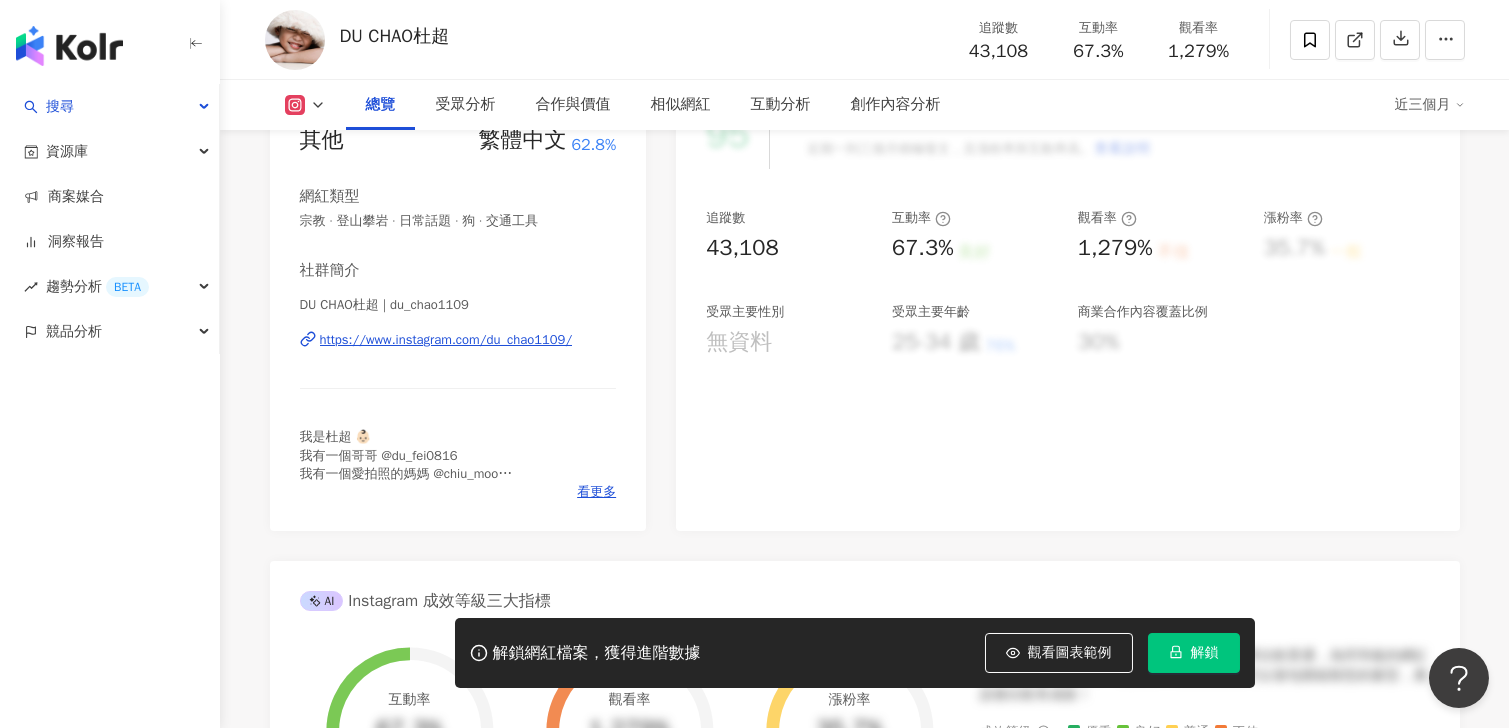 click on "https://www.instagram.com/du_chao1109/" at bounding box center [446, 340] 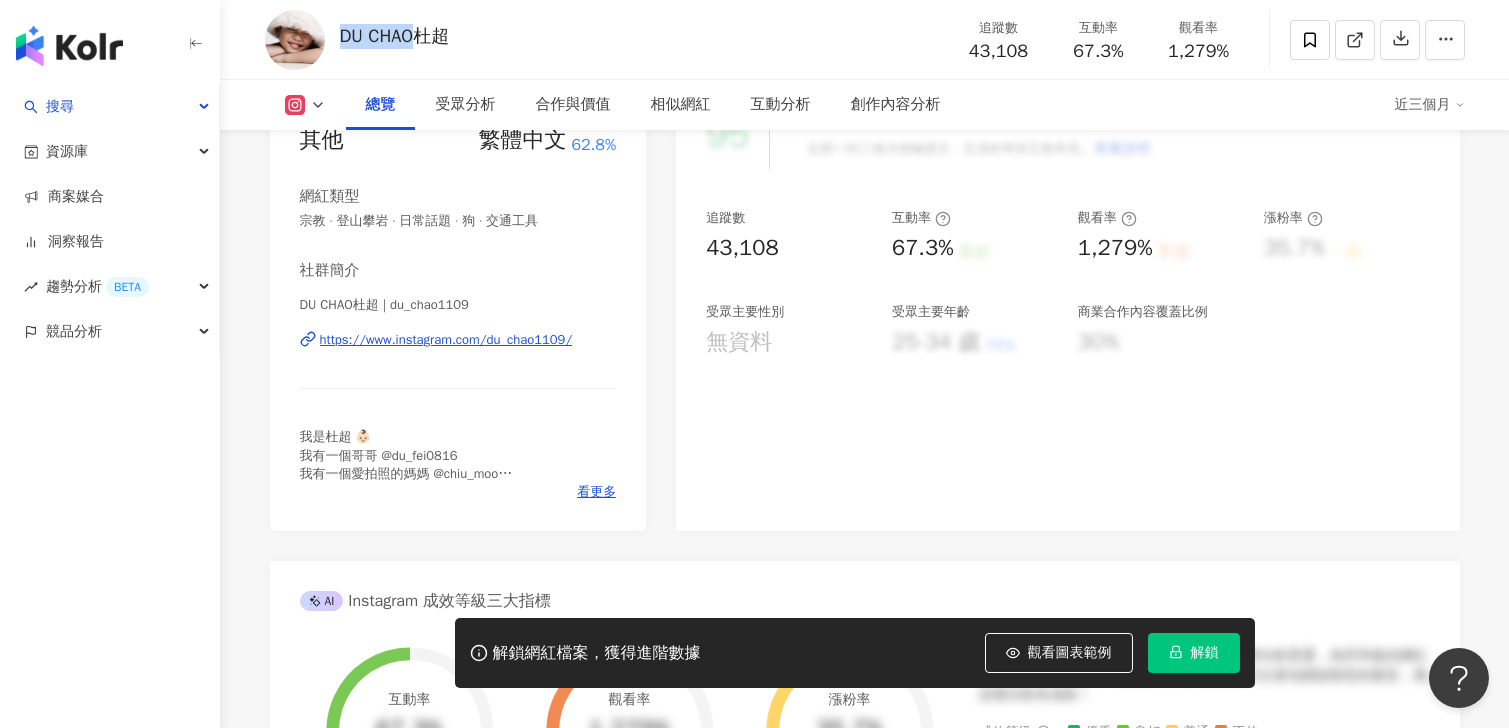 drag, startPoint x: 333, startPoint y: 43, endPoint x: 415, endPoint y: 43, distance: 82 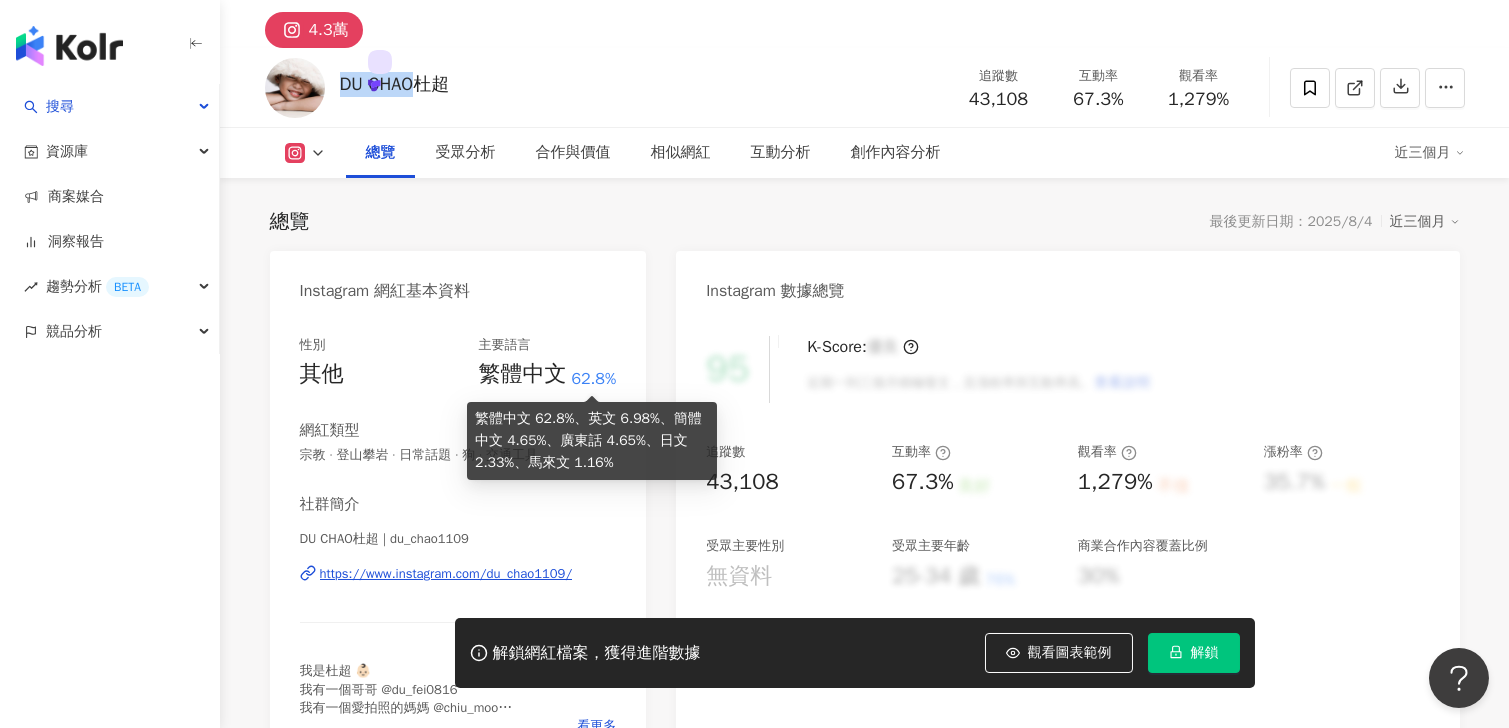 scroll, scrollTop: 99, scrollLeft: 0, axis: vertical 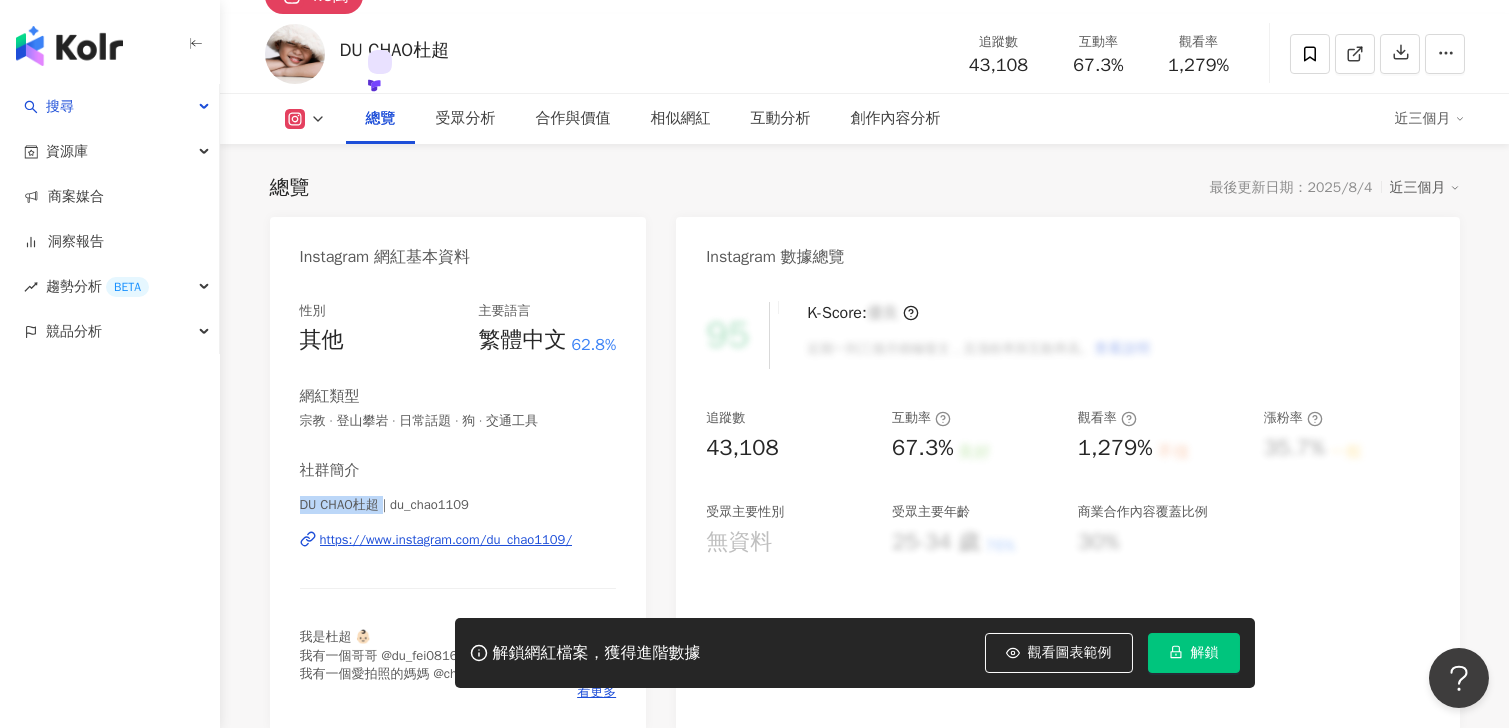 drag, startPoint x: 295, startPoint y: 497, endPoint x: 383, endPoint y: 508, distance: 88.68484 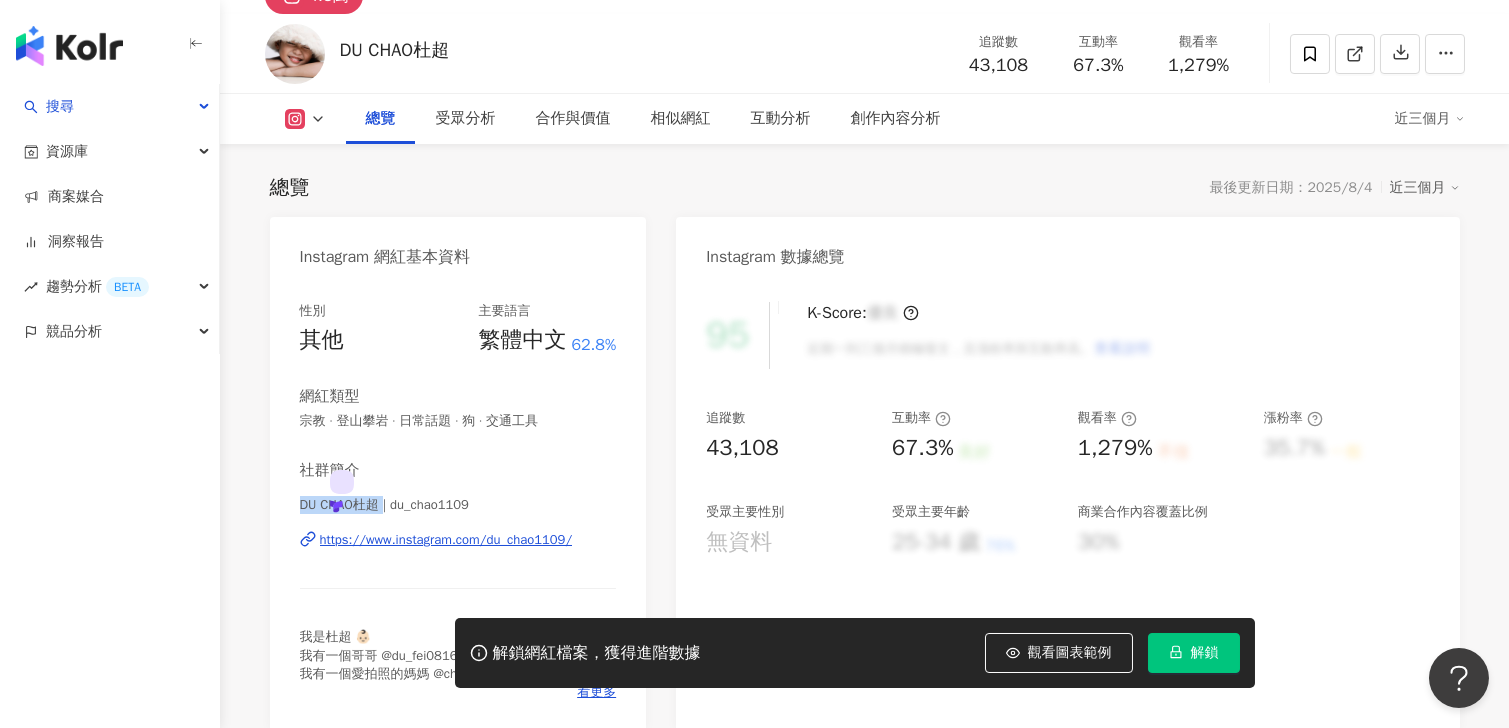 copy on "DU CHAO杜超" 